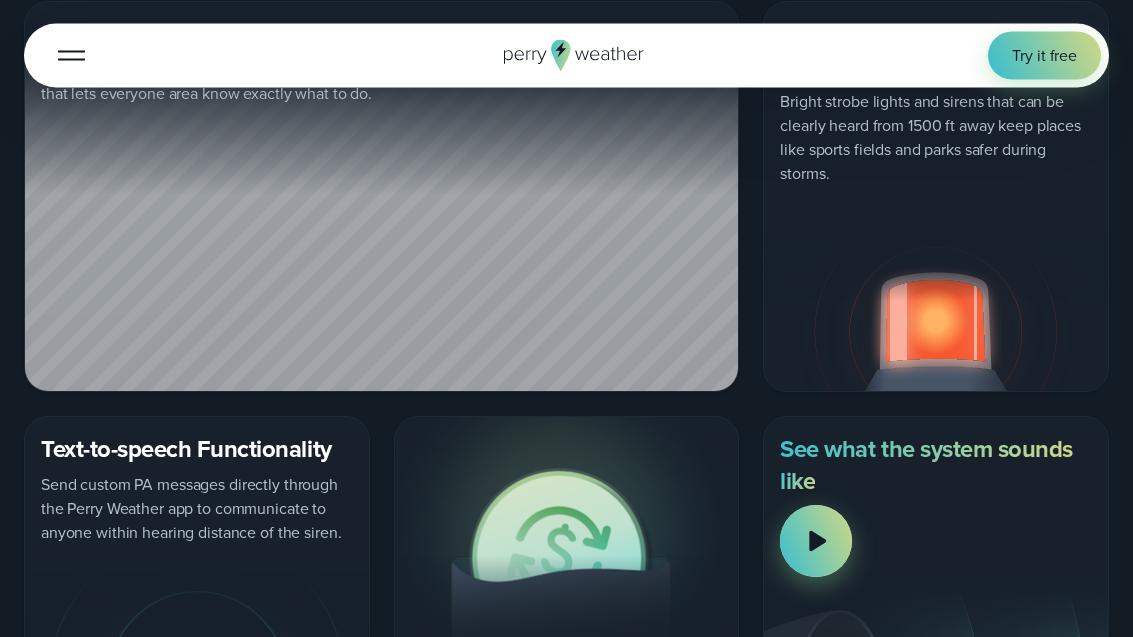 scroll, scrollTop: 0, scrollLeft: 0, axis: both 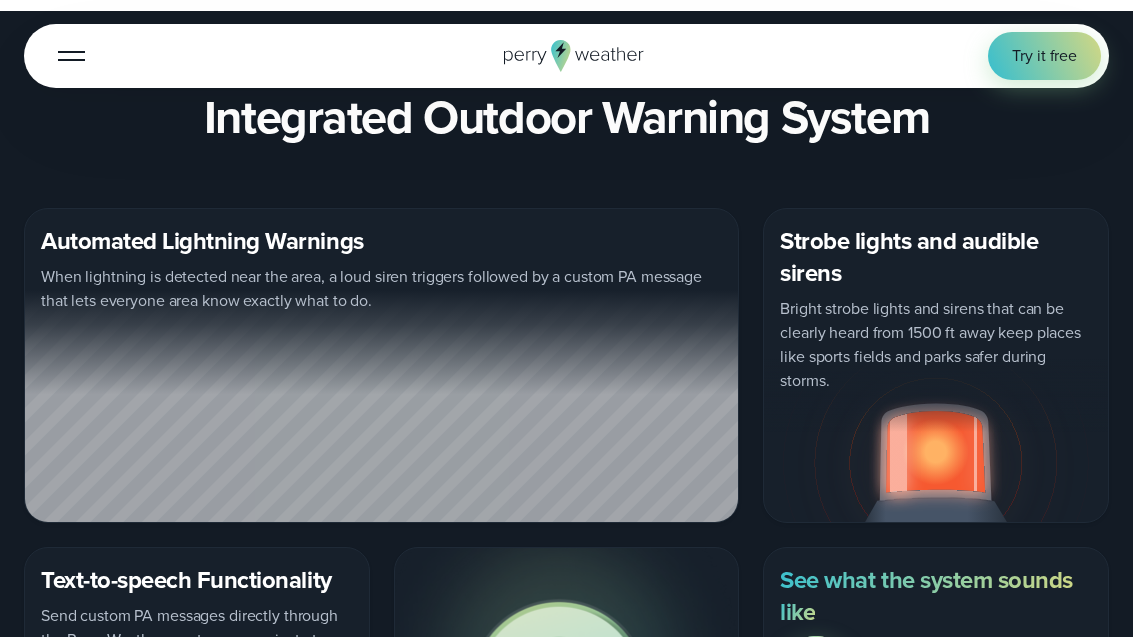click on "Try it free" at bounding box center [1044, 56] 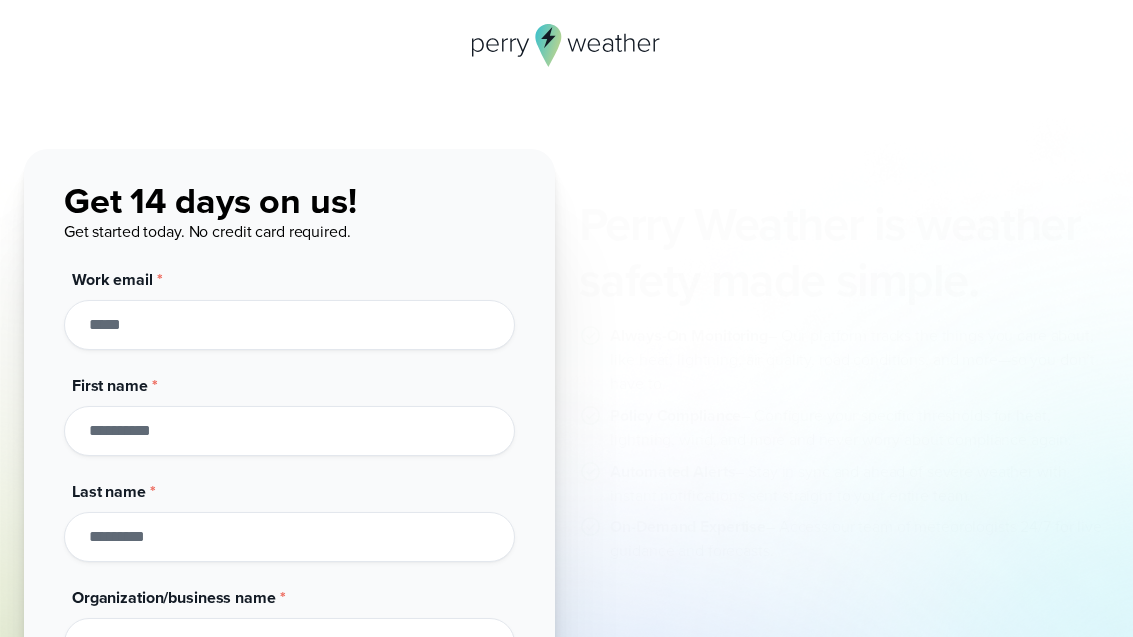 scroll, scrollTop: 0, scrollLeft: 0, axis: both 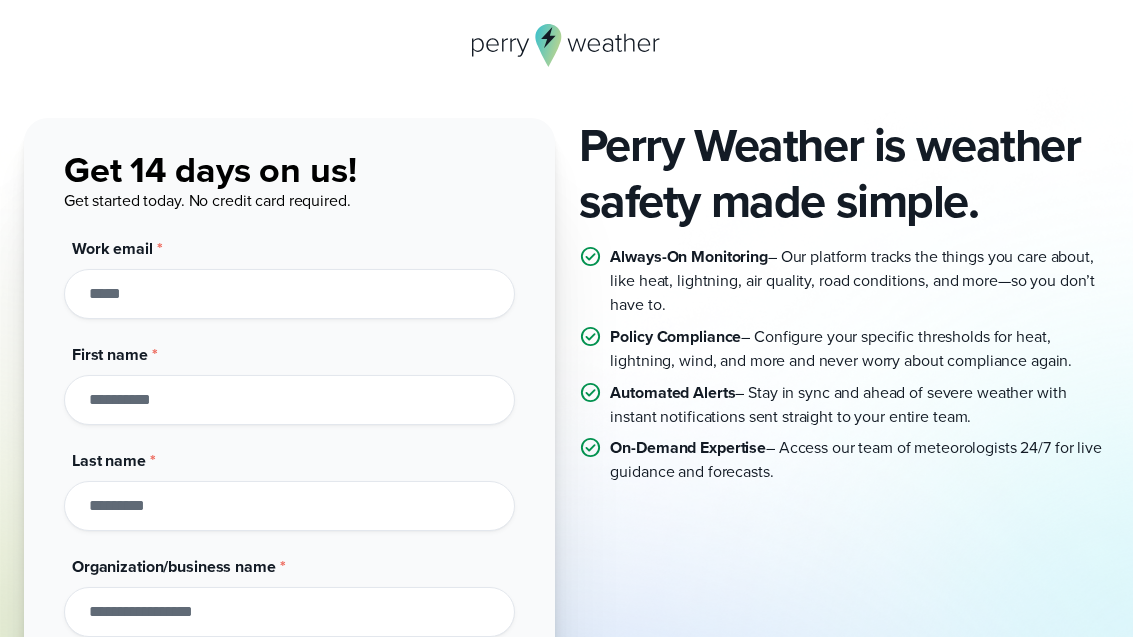 click on "Work email *" at bounding box center [289, 294] 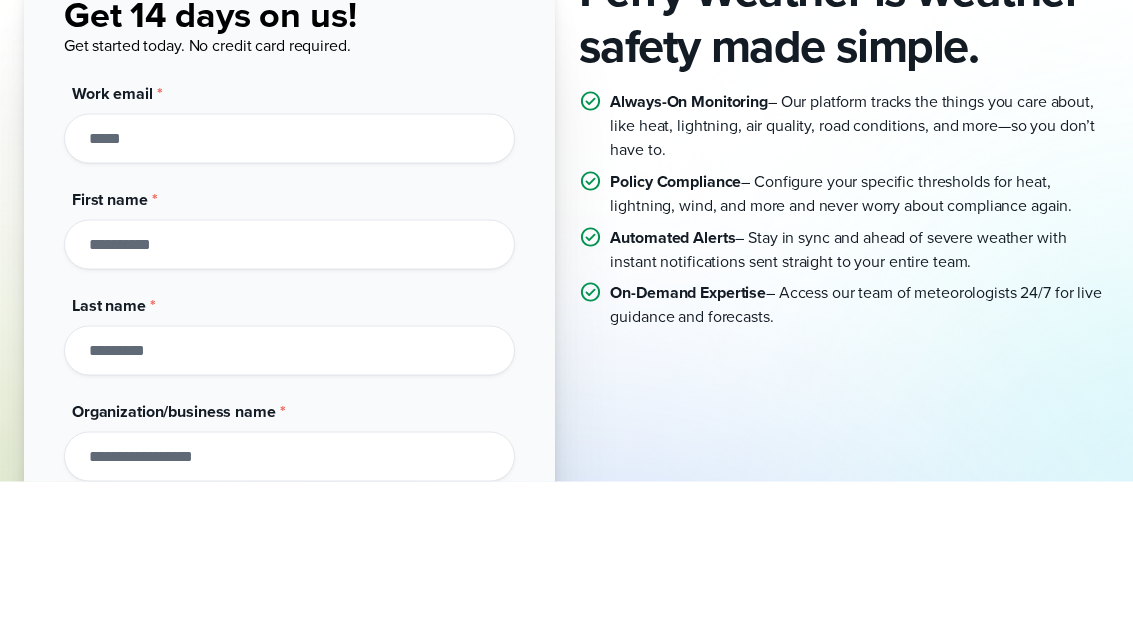 click on "Get 14 days on us! Get started today. No credit card required. Work email * Full name First name * Last name * Organization/business name * Phone number * utm_campaign utm_content utm_medium utm_source utm_term feature_of_interest
Submit" at bounding box center (289, 486) 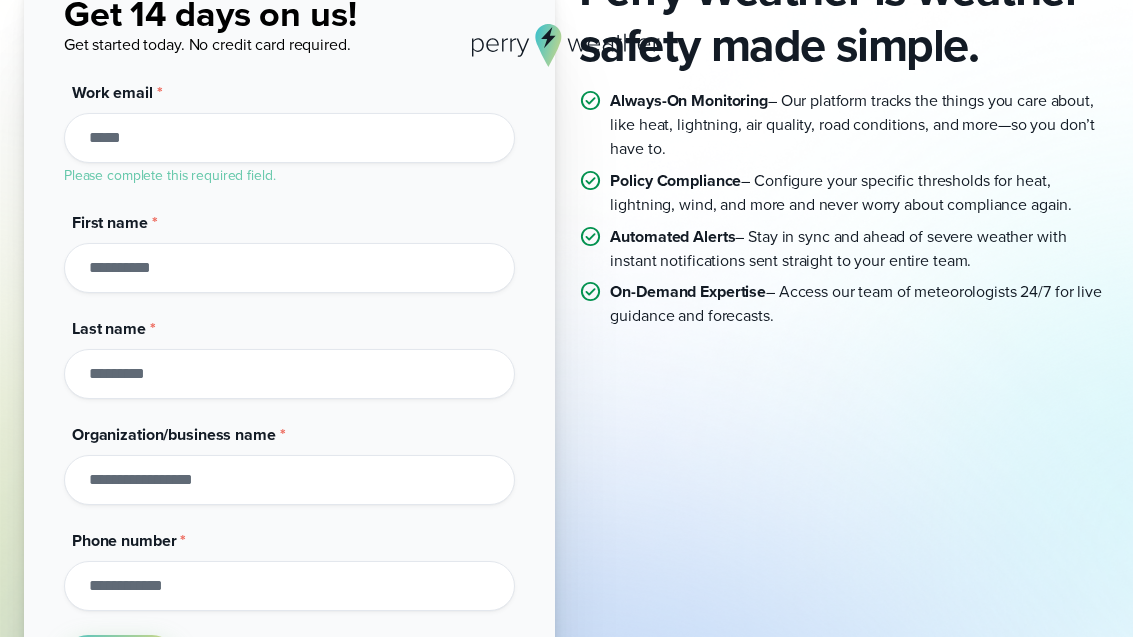 click on "Get 14 days on us! Get started today. No credit card required. Work email * Please complete this required field. Full name First name * Last name * Organization/business name * Phone number * utm_campaign utm_content utm_medium utm_source utm_term feature_of_interest
Submit" at bounding box center [289, 342] 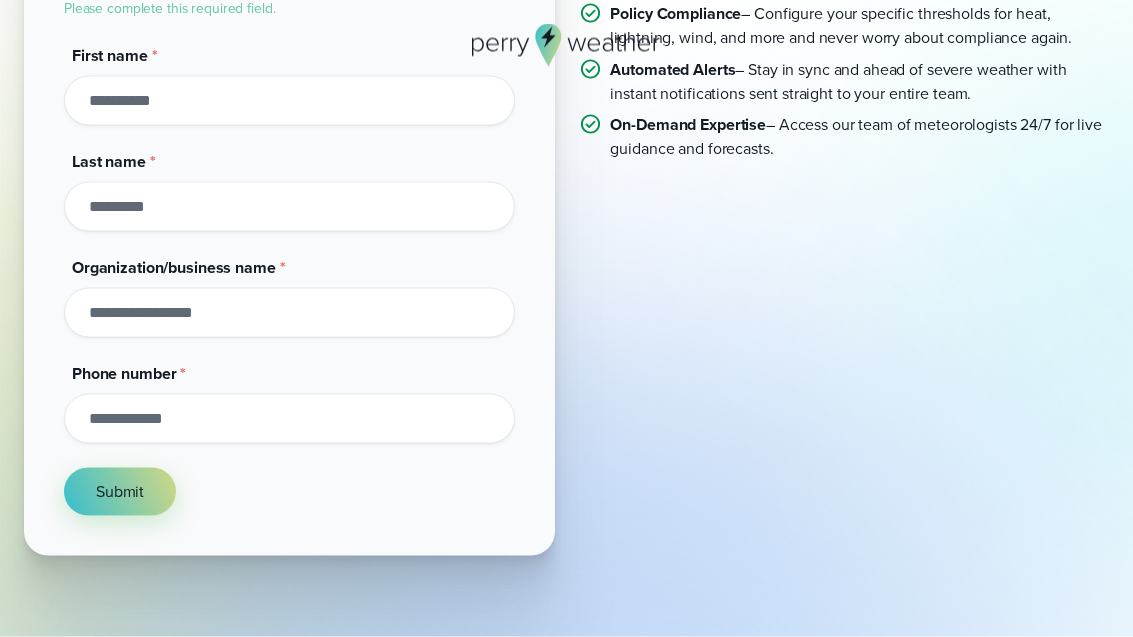 scroll, scrollTop: 420, scrollLeft: 0, axis: vertical 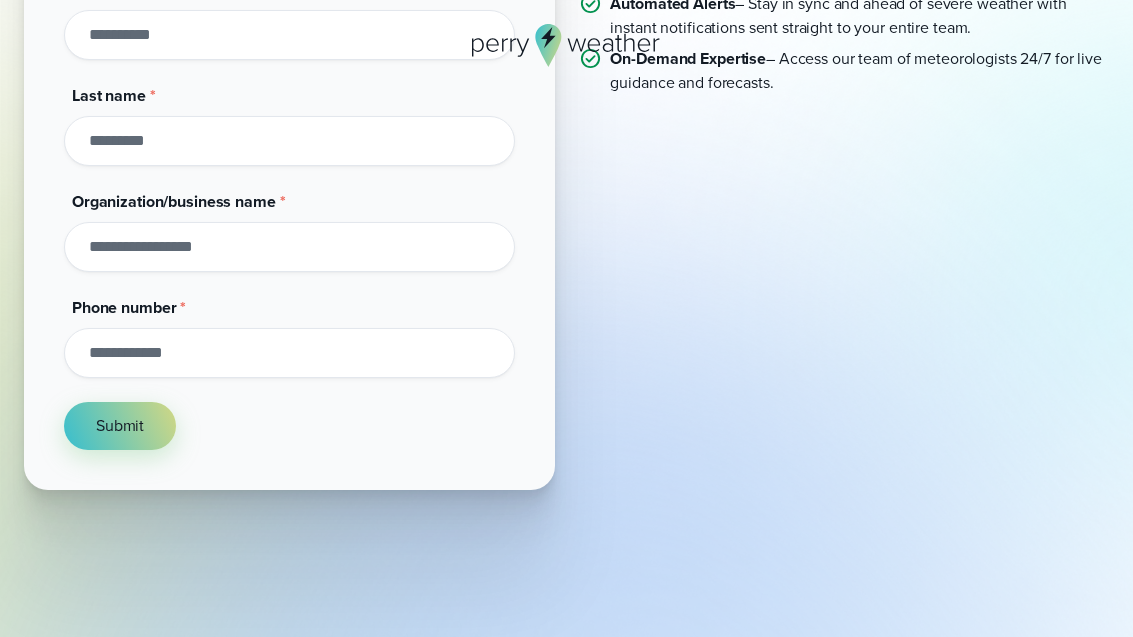 click on "Organization/business name *" at bounding box center (289, 247) 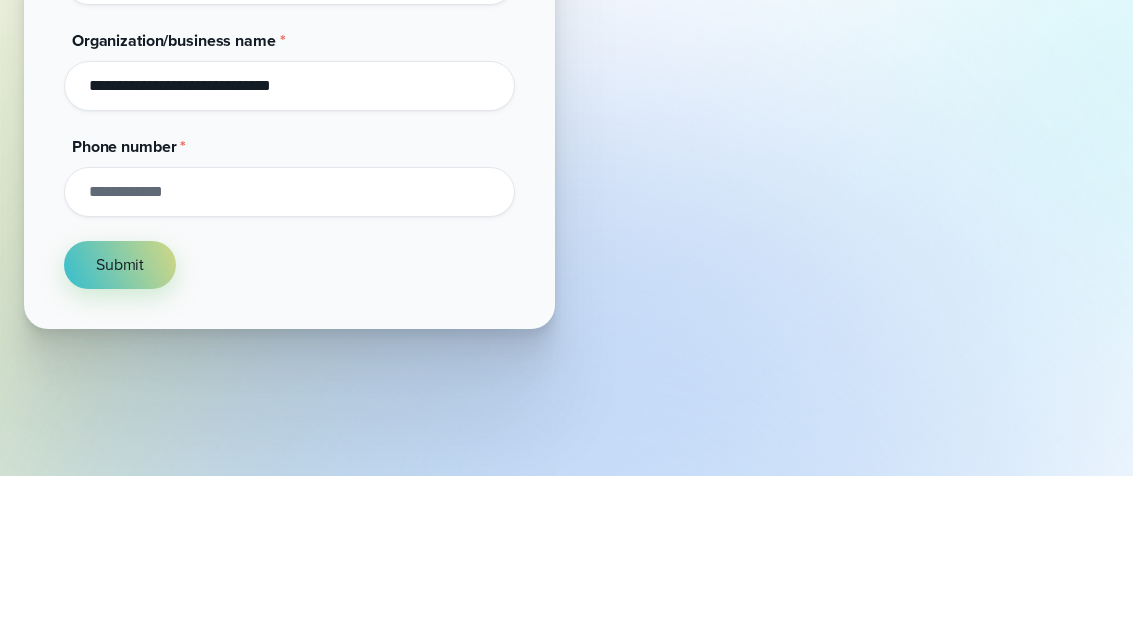 type on "**********" 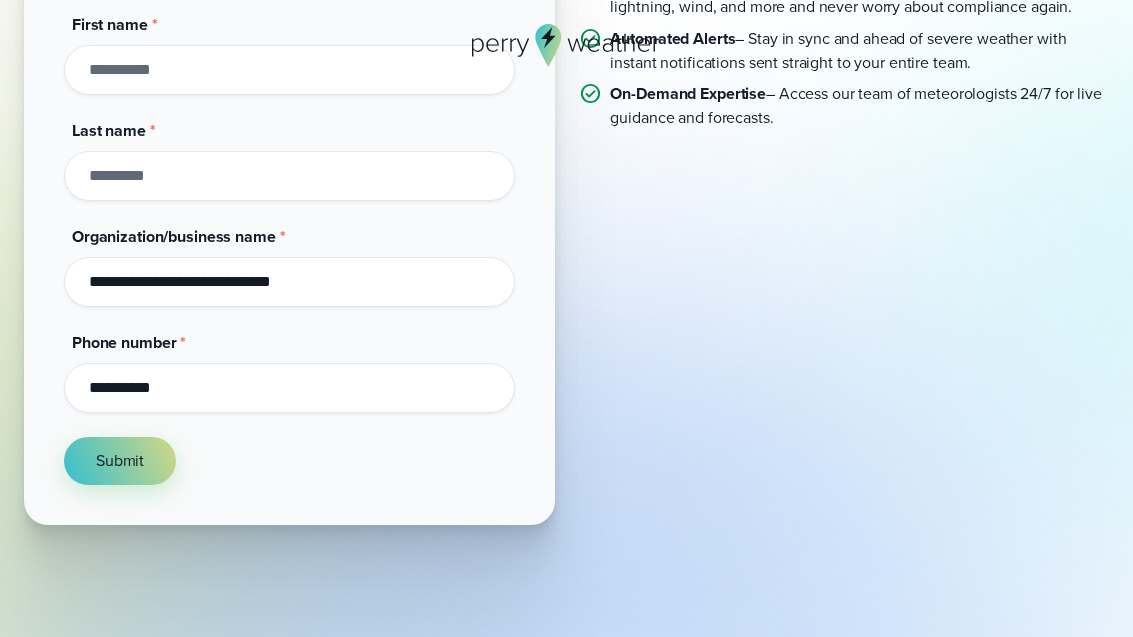 scroll, scrollTop: 383, scrollLeft: 0, axis: vertical 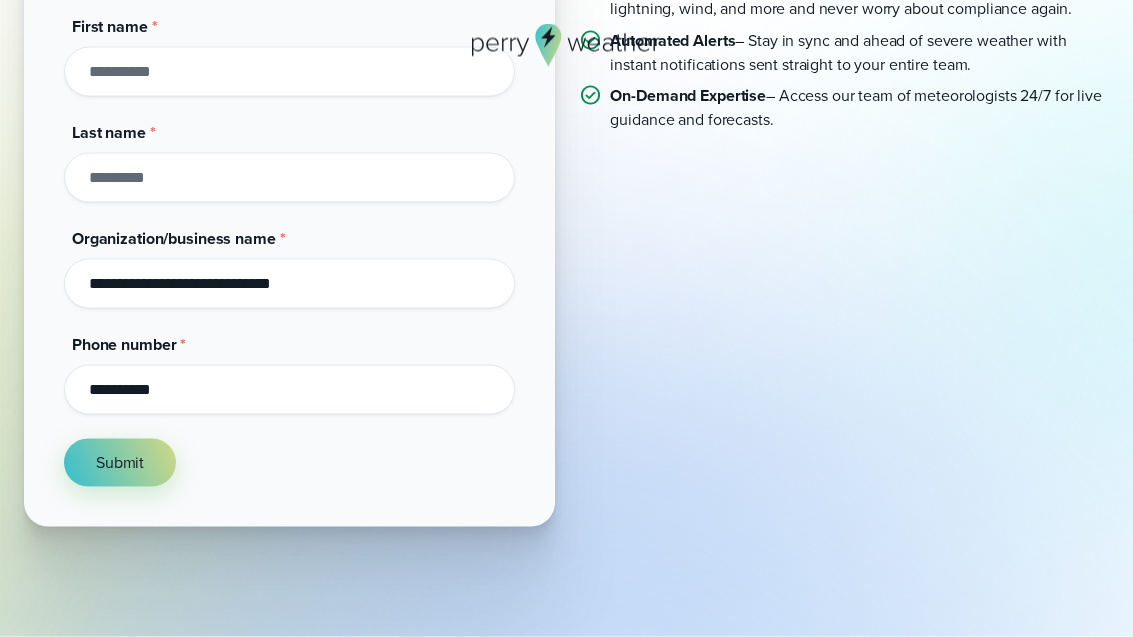 click on "Last name *" at bounding box center (289, 178) 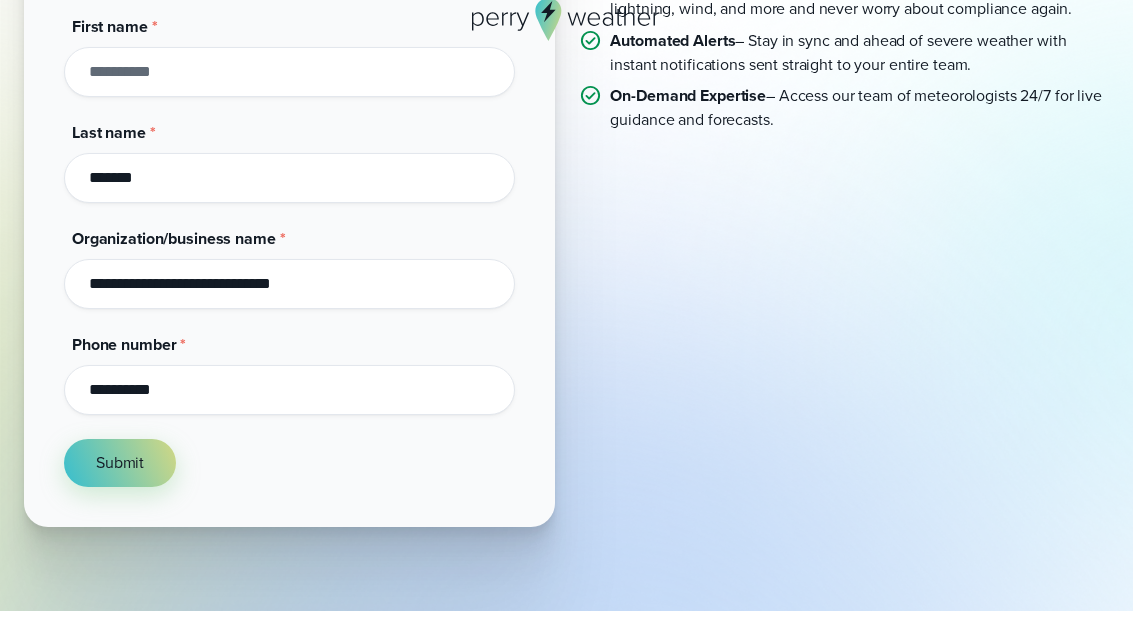 scroll, scrollTop: 356, scrollLeft: 0, axis: vertical 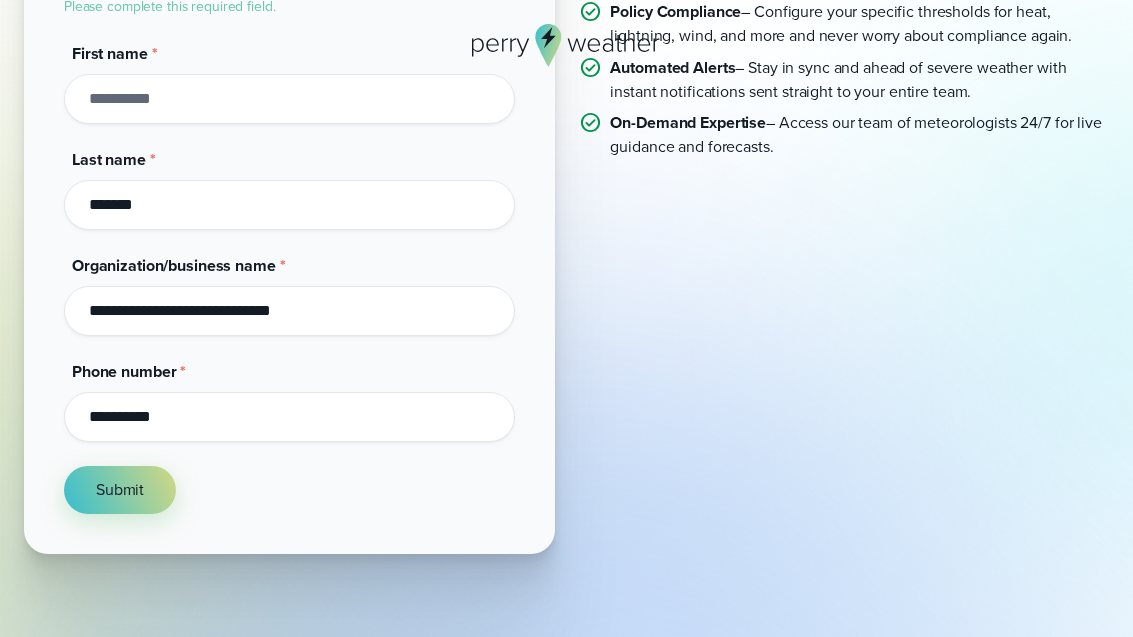 type on "*******" 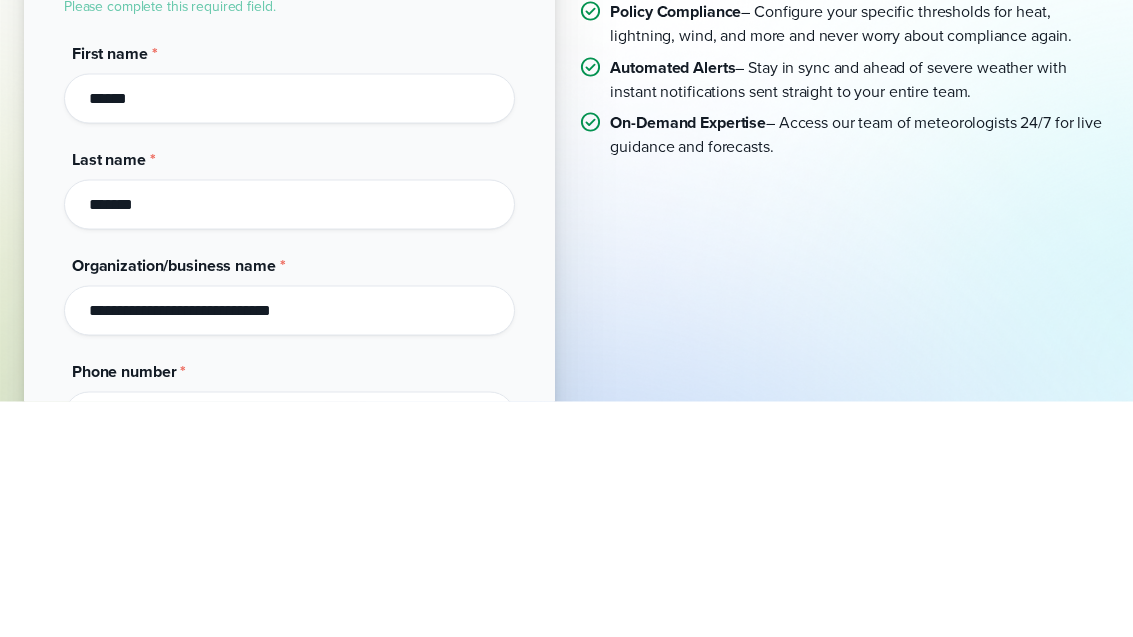 type on "******" 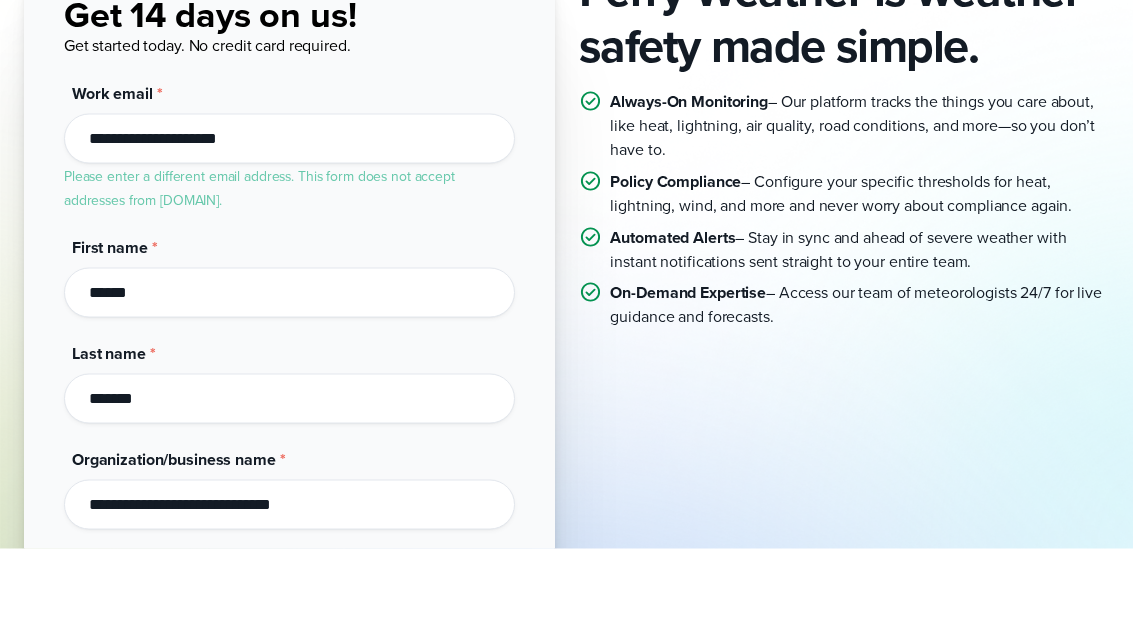 click on "Submit" at bounding box center [120, 772] 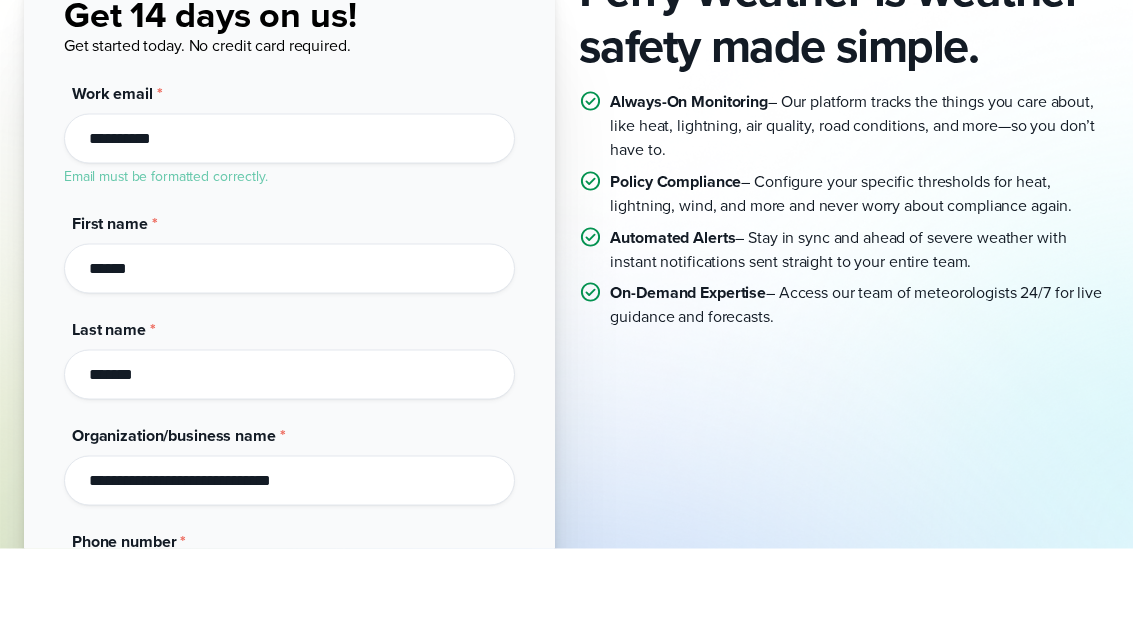 click on "Submit" at bounding box center (120, 748) 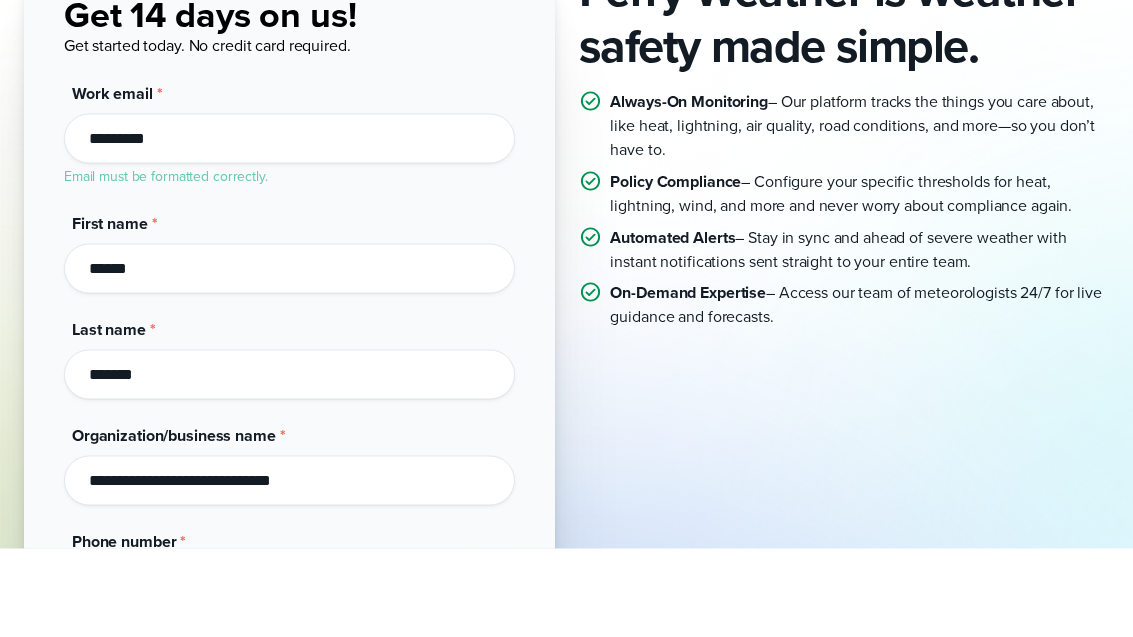 click on "Submit" at bounding box center (120, 748) 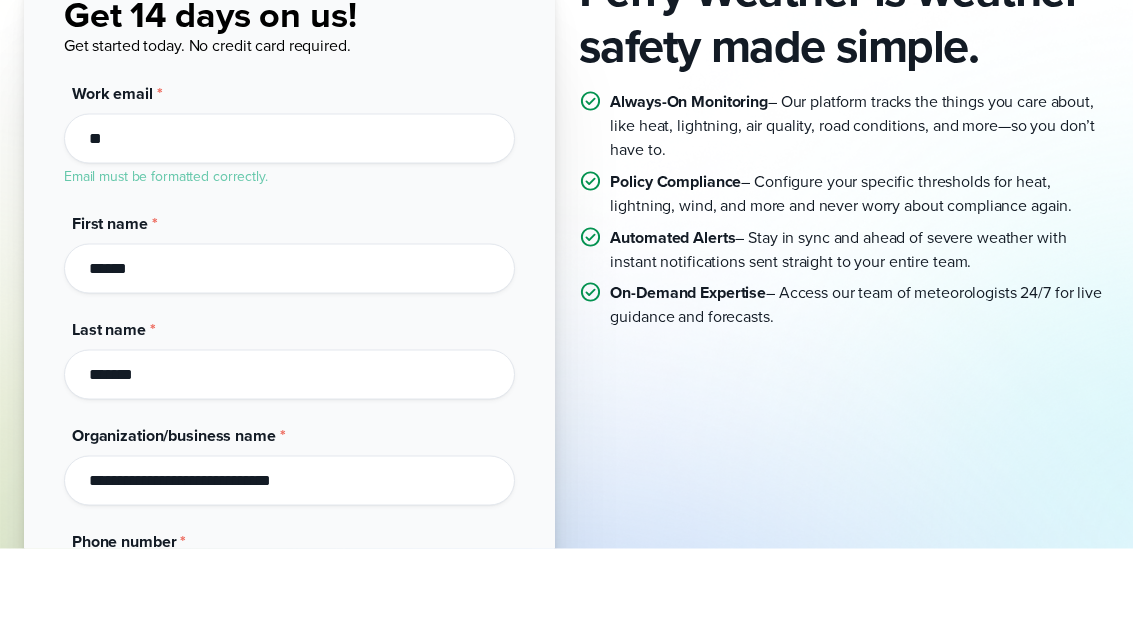 type on "*" 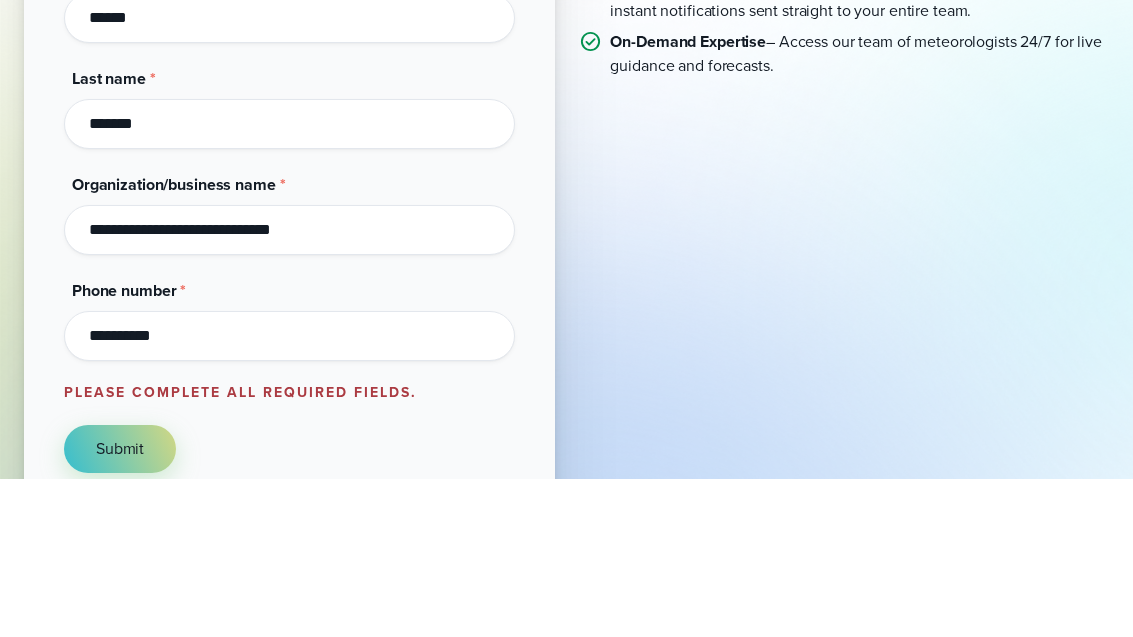 scroll, scrollTop: 279, scrollLeft: 0, axis: vertical 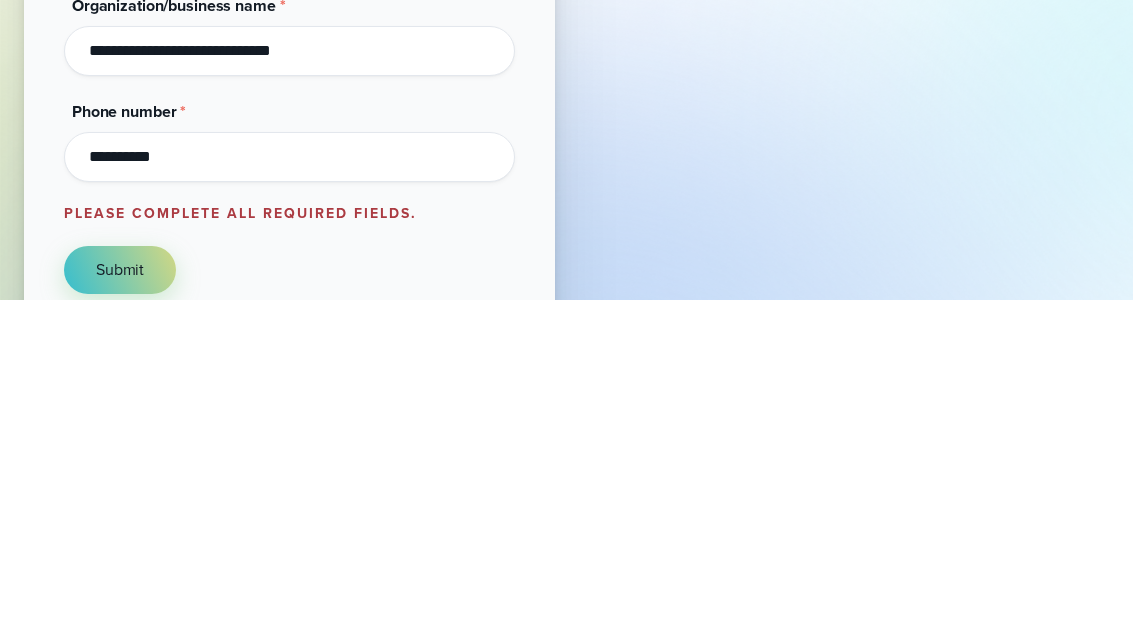 type 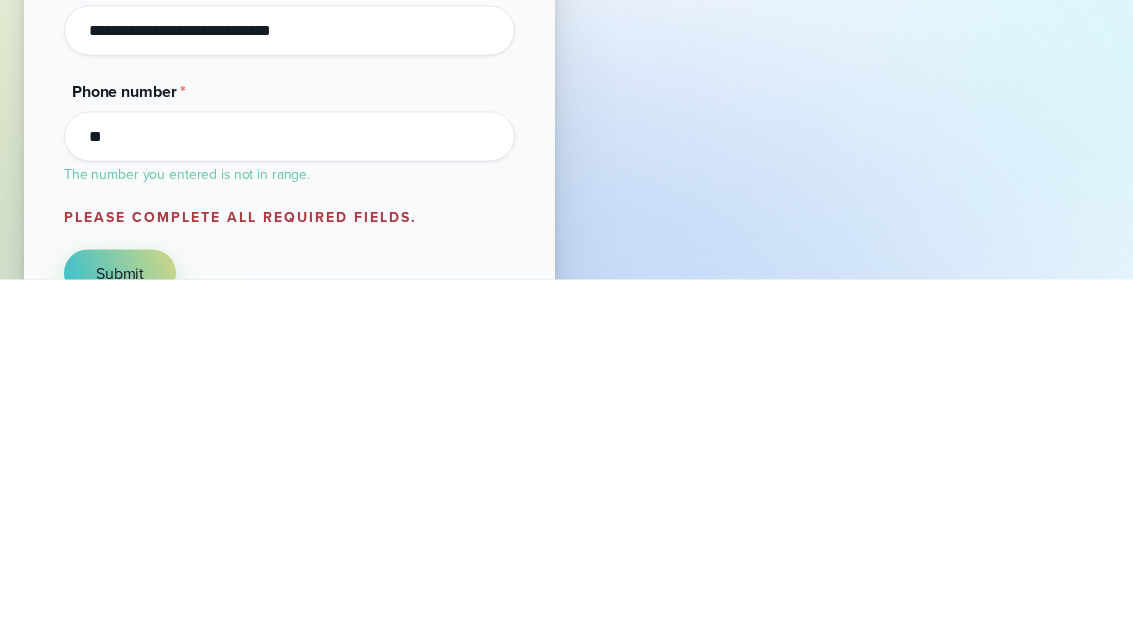 type on "*" 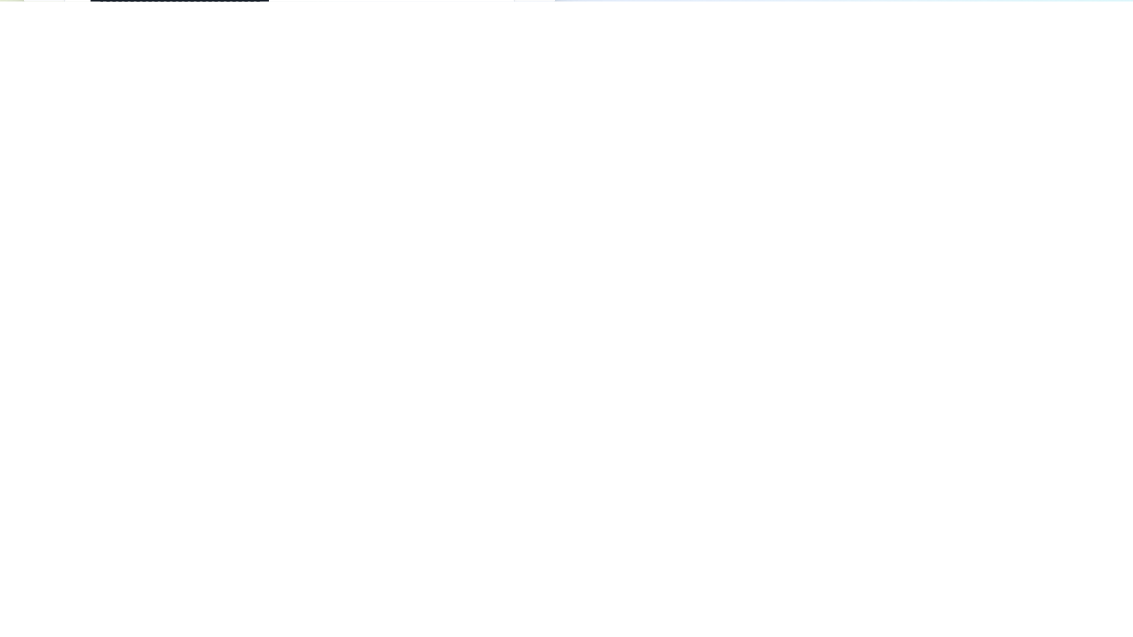 scroll, scrollTop: 28, scrollLeft: 0, axis: vertical 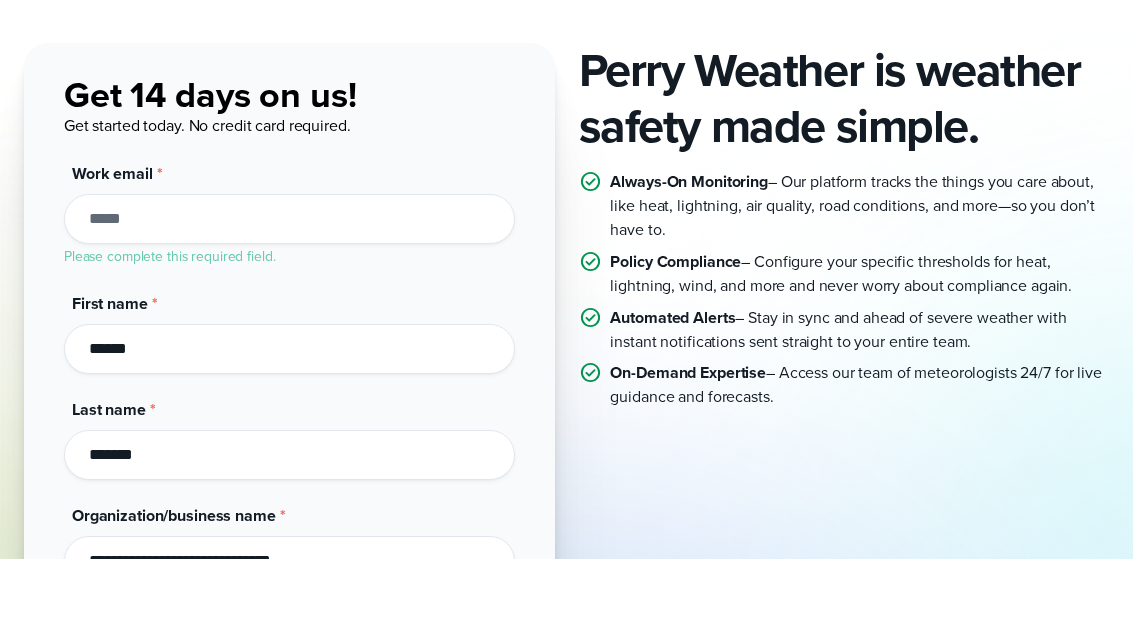 type on "**********" 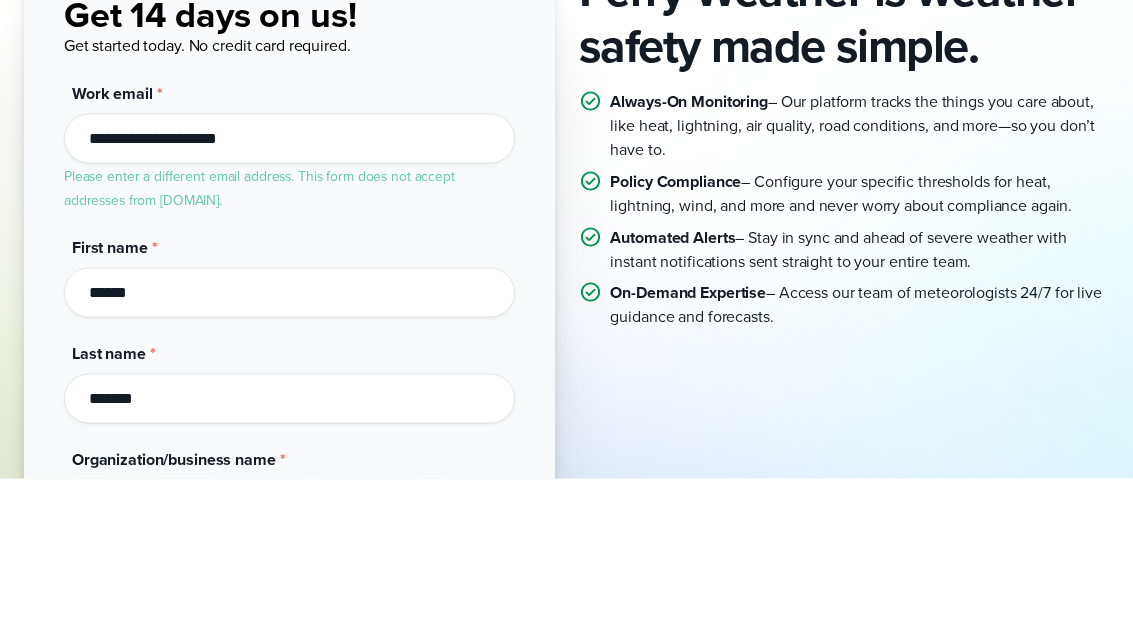 click on "Submit" at bounding box center (120, 898) 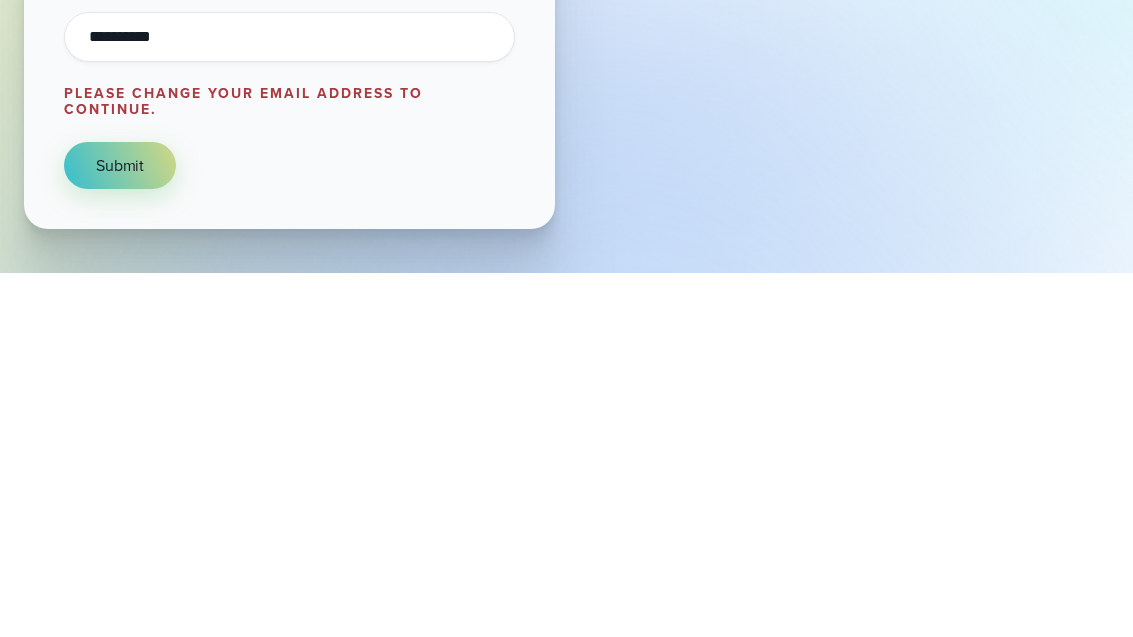 click on "Submit" at bounding box center (120, 530) 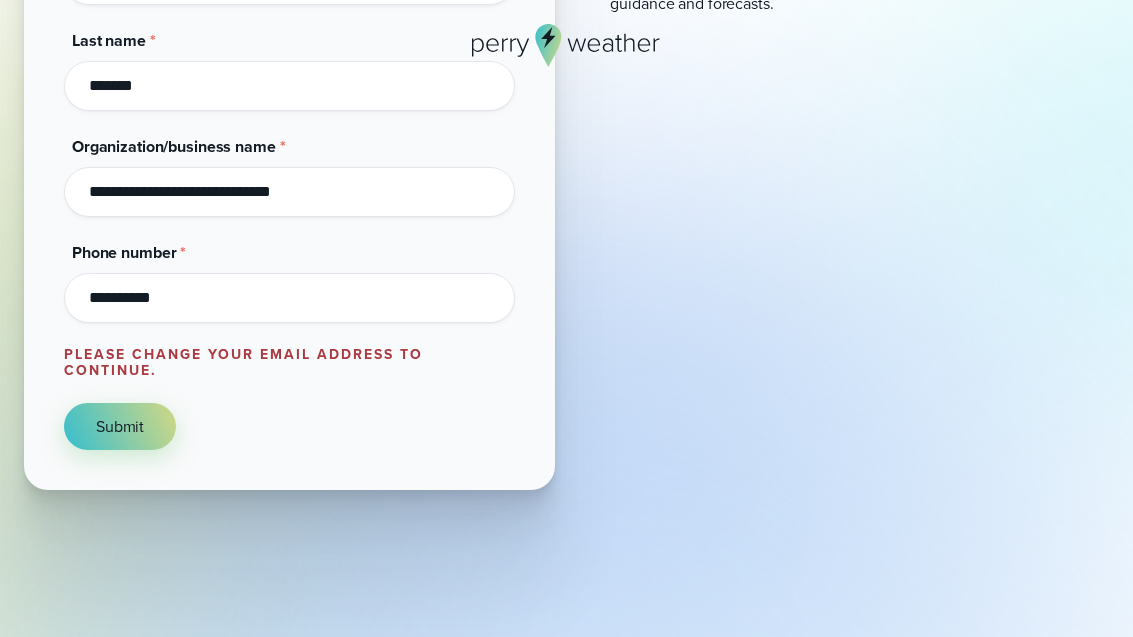 click on "Submit" at bounding box center (120, 427) 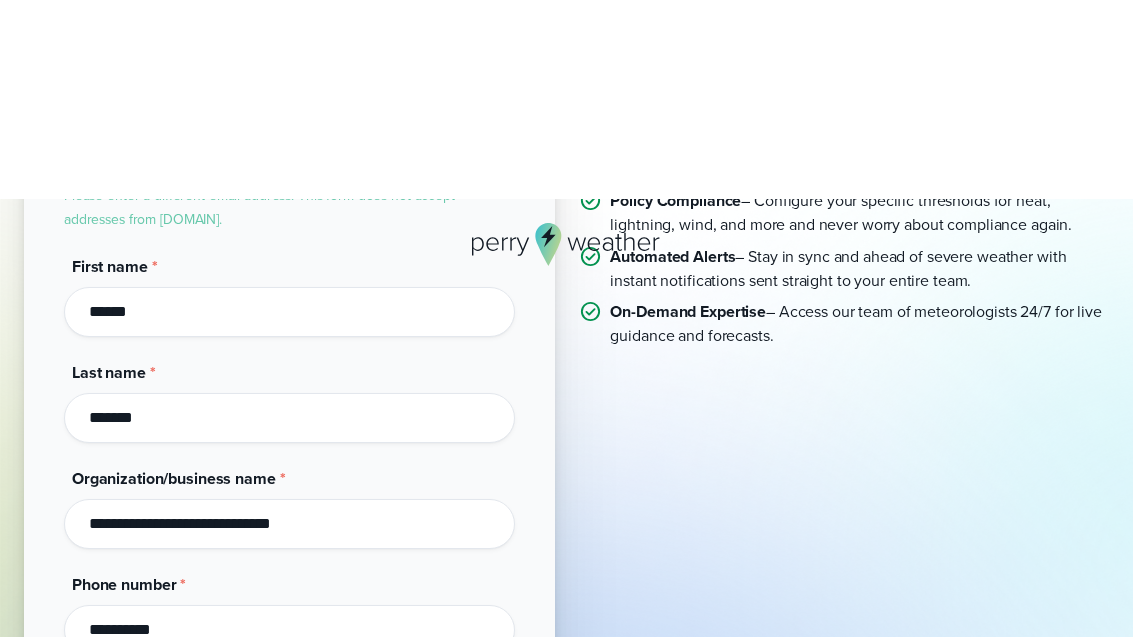 scroll, scrollTop: 0, scrollLeft: 0, axis: both 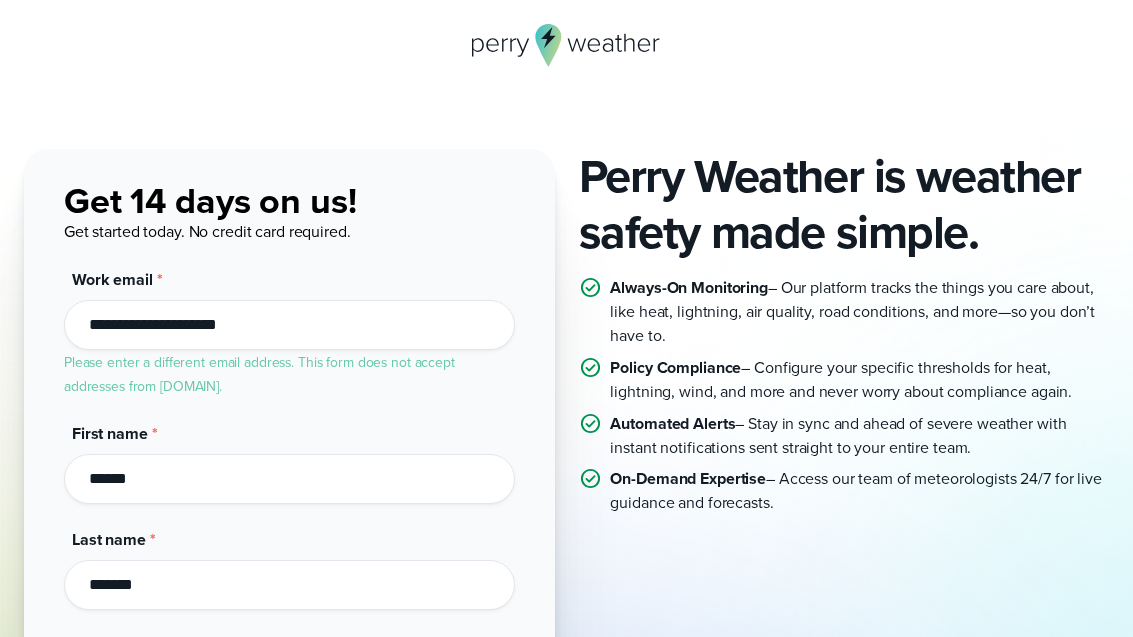 click on "**********" at bounding box center (289, 325) 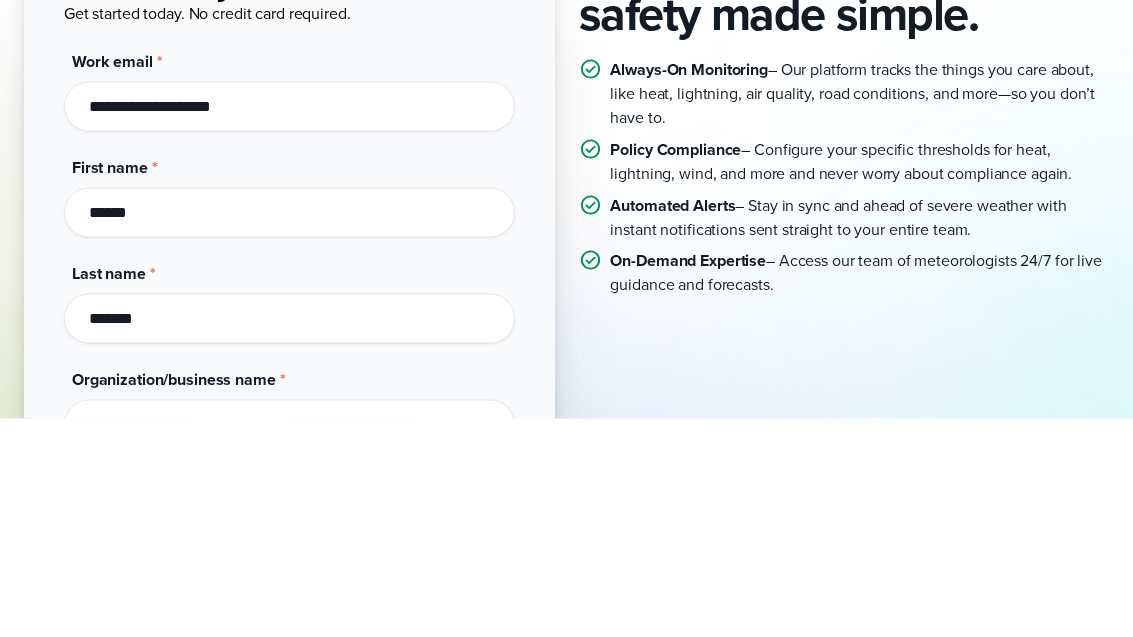 click on "Submit" at bounding box center (120, 822) 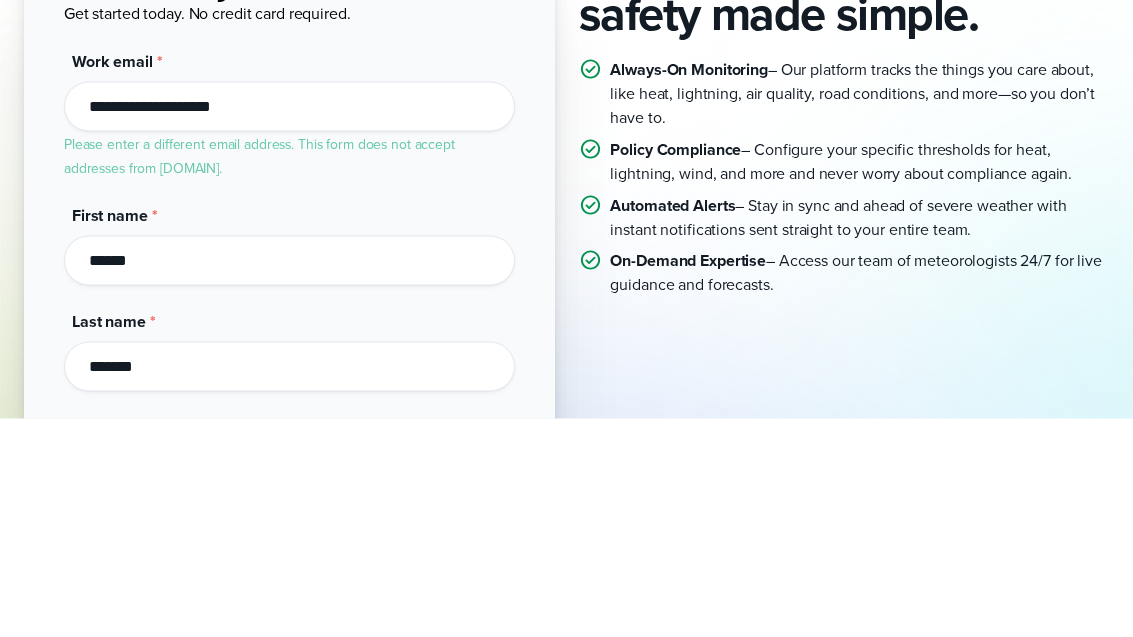 click on "Submit" at bounding box center [120, 926] 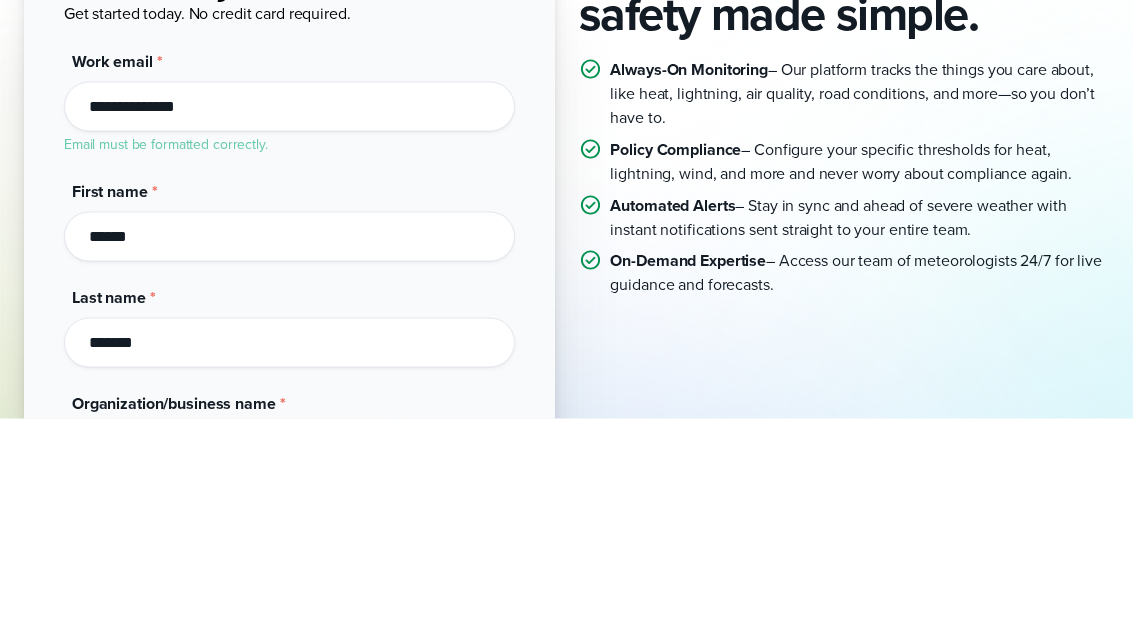 click on "Submit" at bounding box center (120, 846) 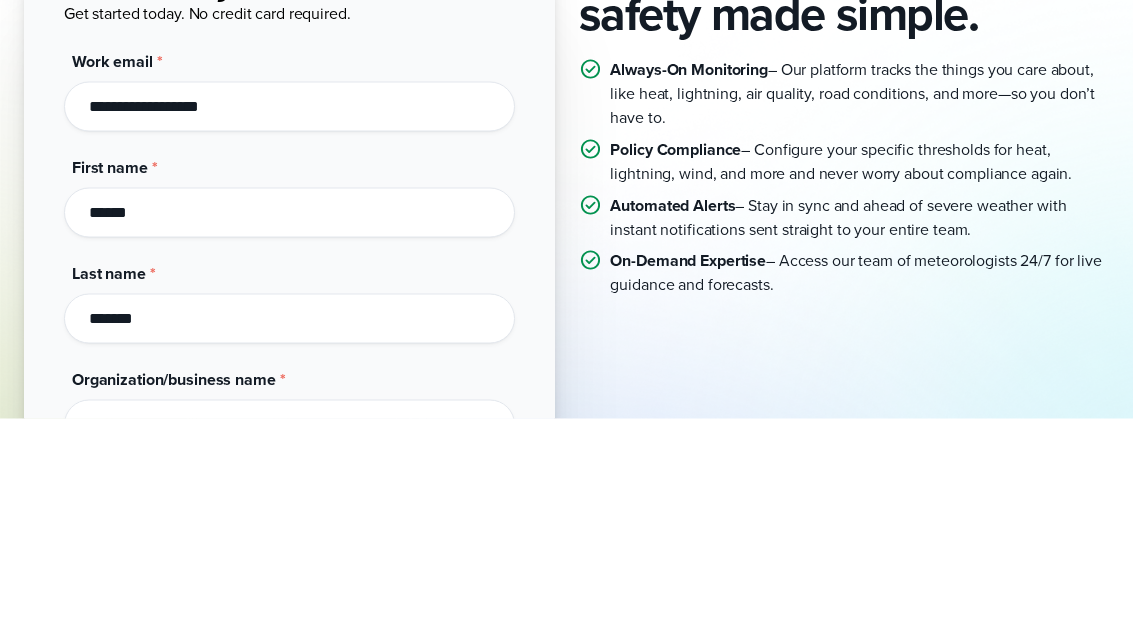 type on "**********" 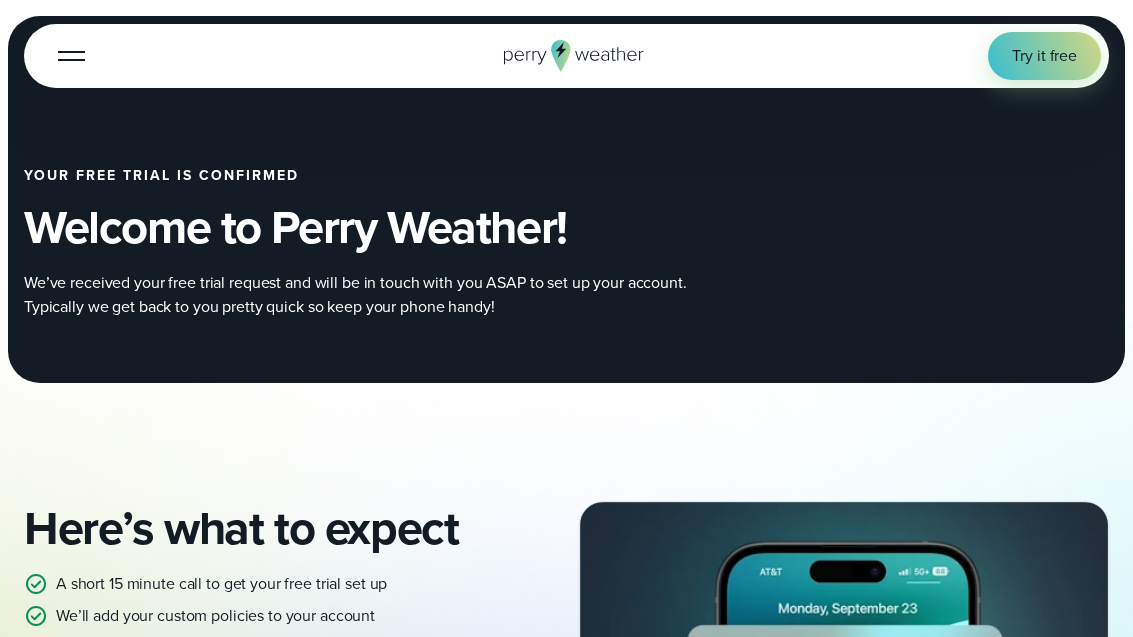 scroll, scrollTop: 0, scrollLeft: 0, axis: both 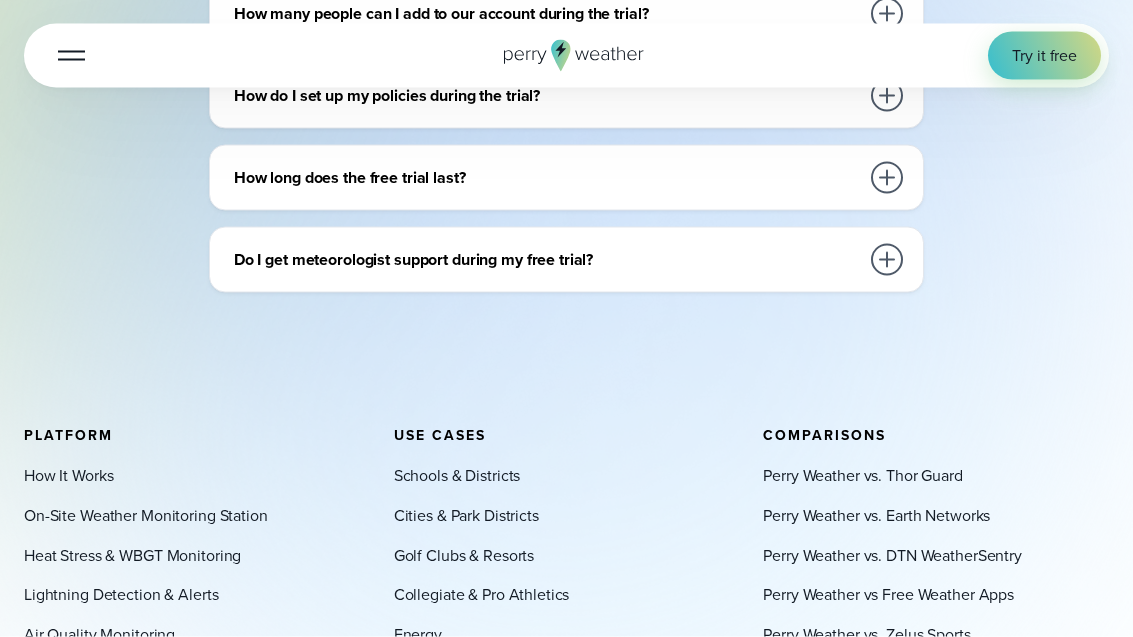 click on "Golf Clubs & Resorts" at bounding box center (464, 556) 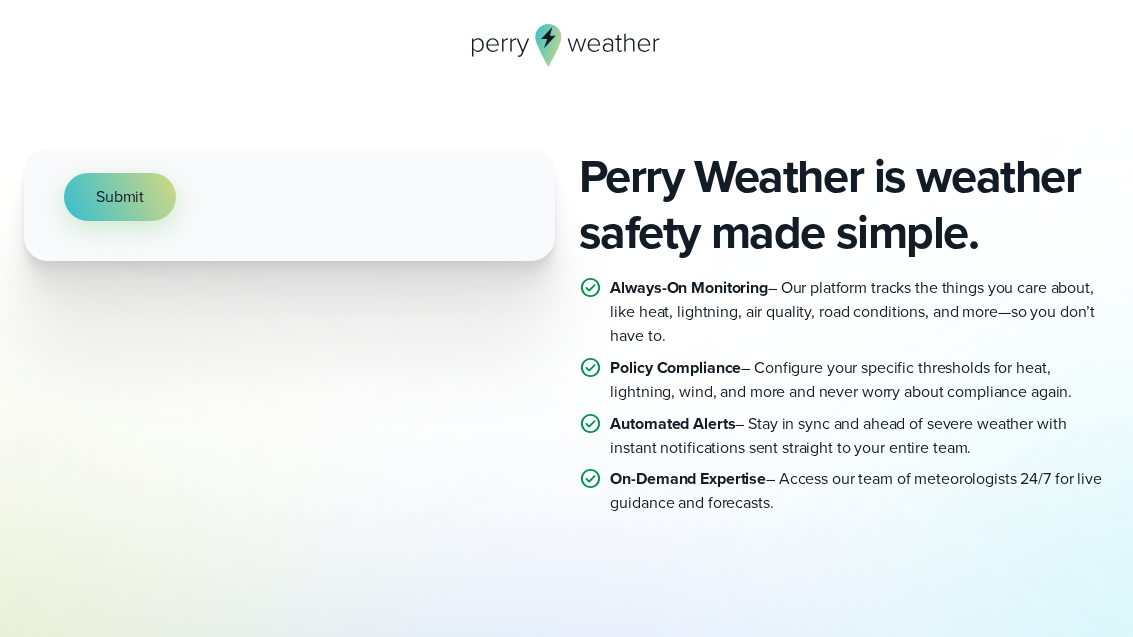 scroll, scrollTop: 0, scrollLeft: 0, axis: both 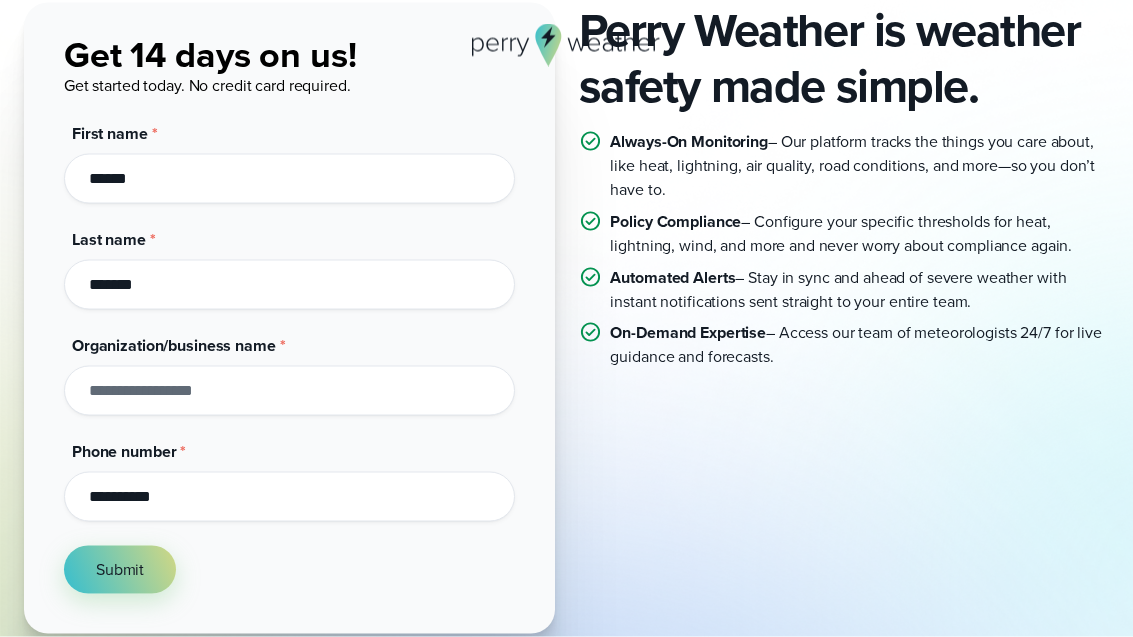click on "Organization/business name *" at bounding box center [289, 391] 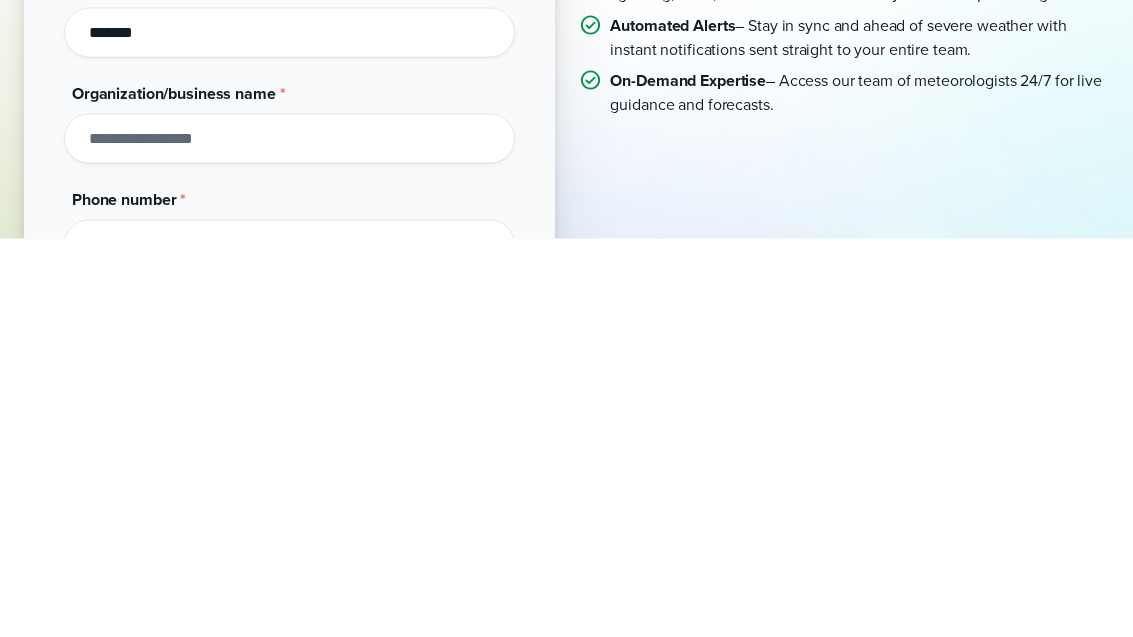 scroll, scrollTop: 247, scrollLeft: 0, axis: vertical 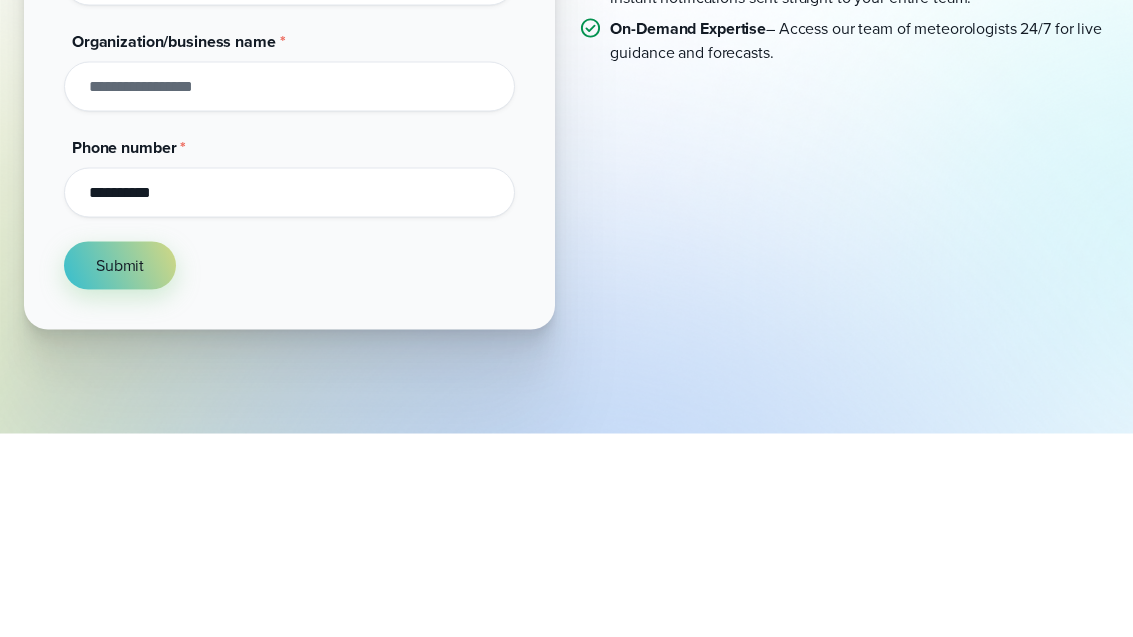 type on "*" 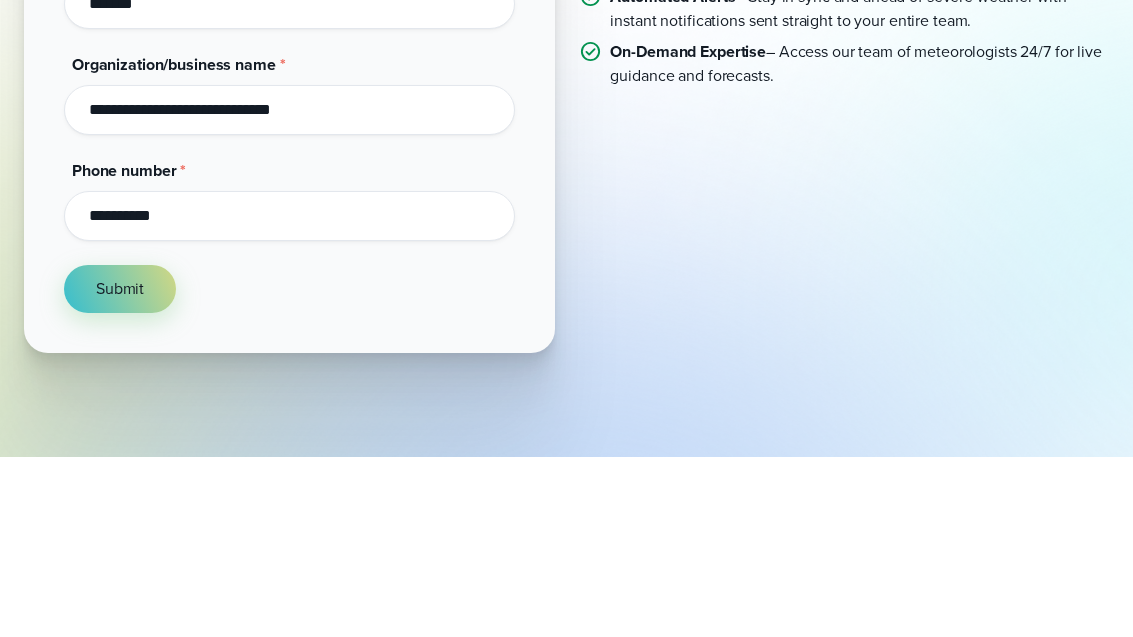 click on "**********" at bounding box center [289, 290] 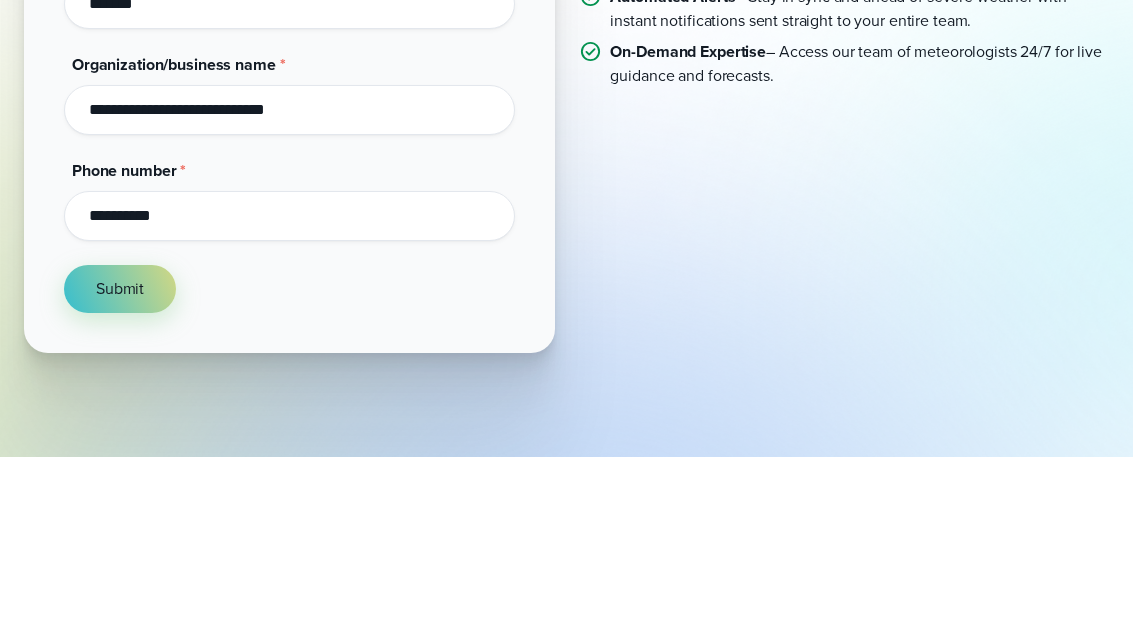type on "**********" 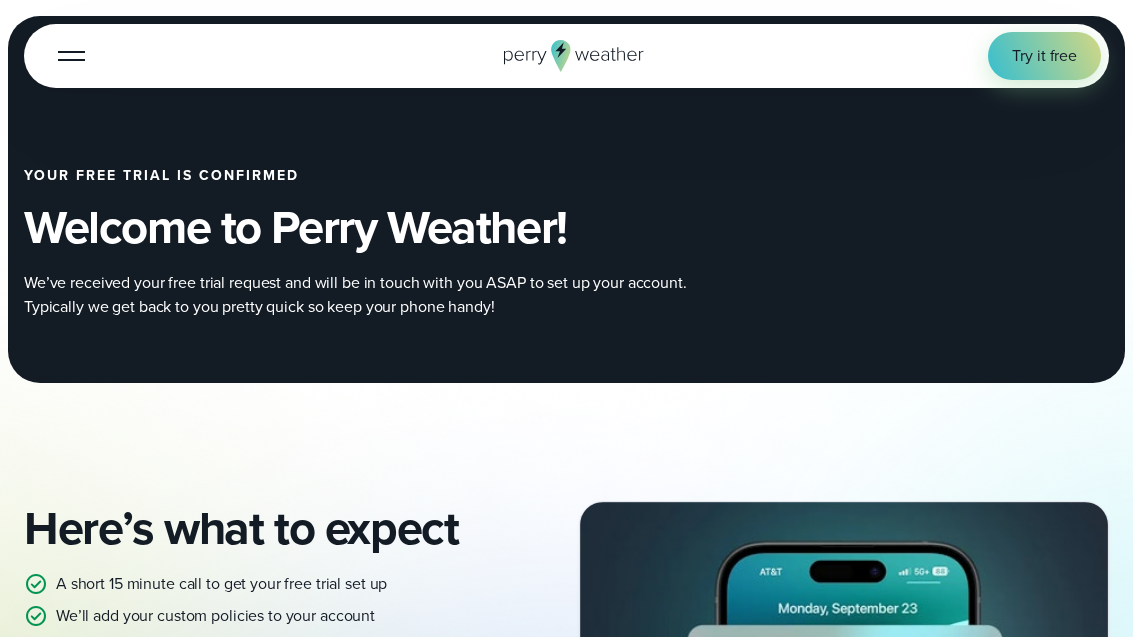 scroll, scrollTop: 0, scrollLeft: 0, axis: both 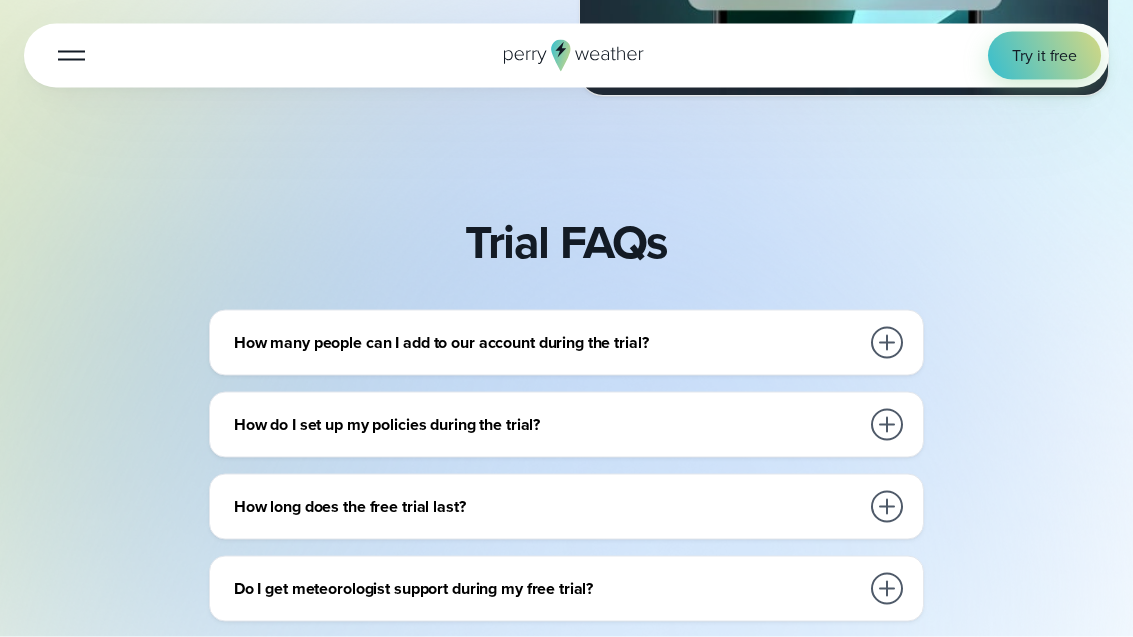 click on "Do I get meteorologist support during my free trial?" at bounding box center (570, 589) 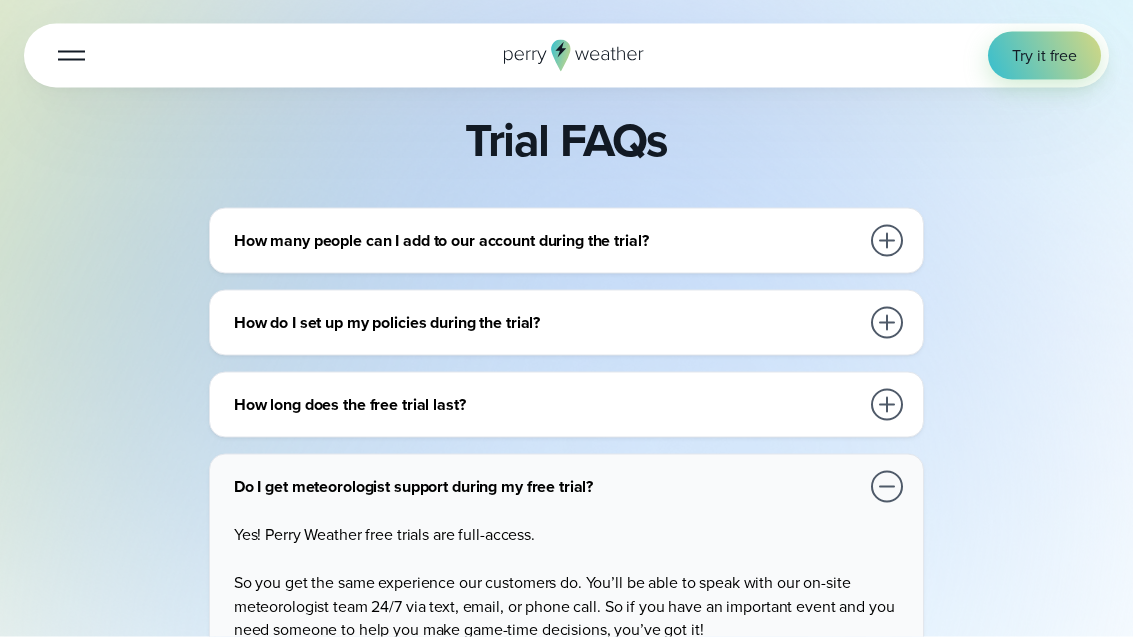 scroll, scrollTop: 807, scrollLeft: 0, axis: vertical 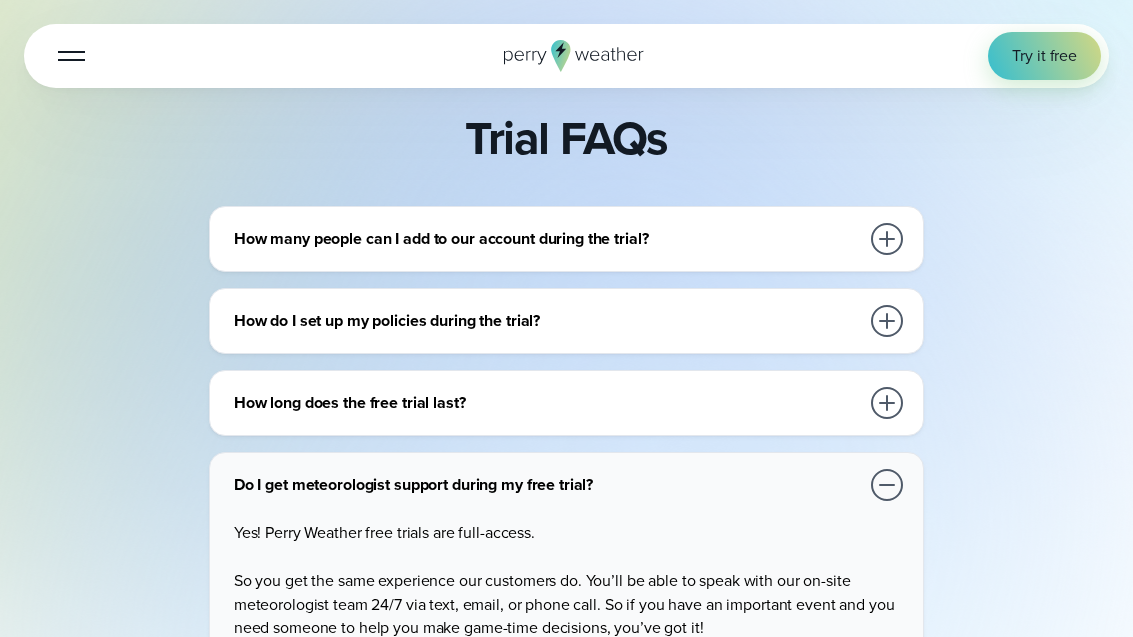 click on "How long does the free trial last?" at bounding box center (546, 403) 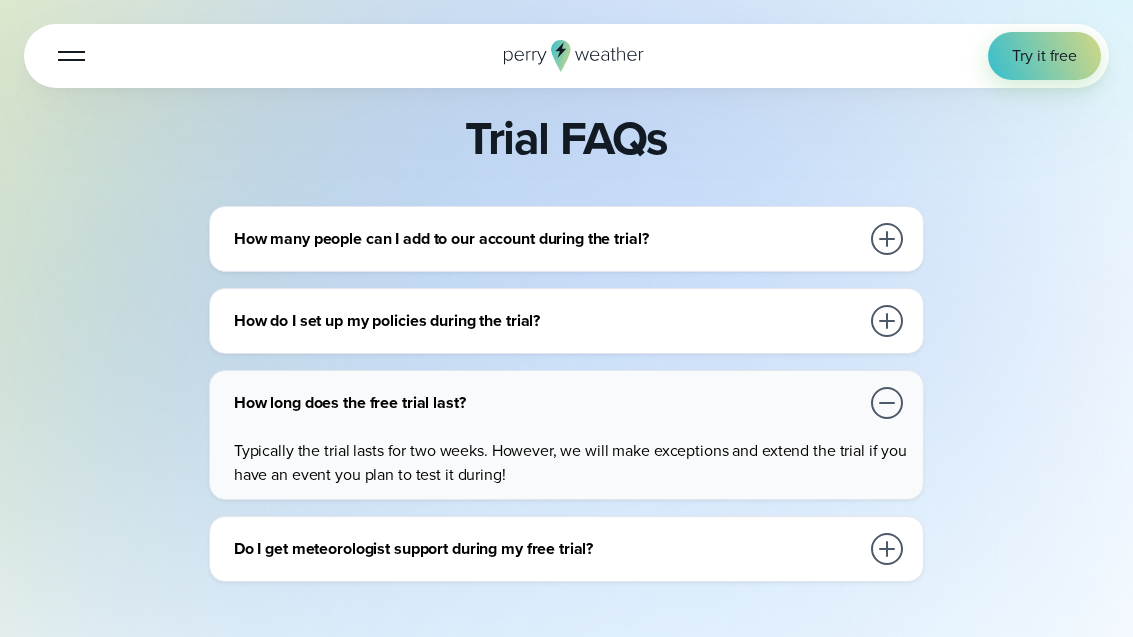 click on "How do I set up my policies during the trial?" at bounding box center [570, 321] 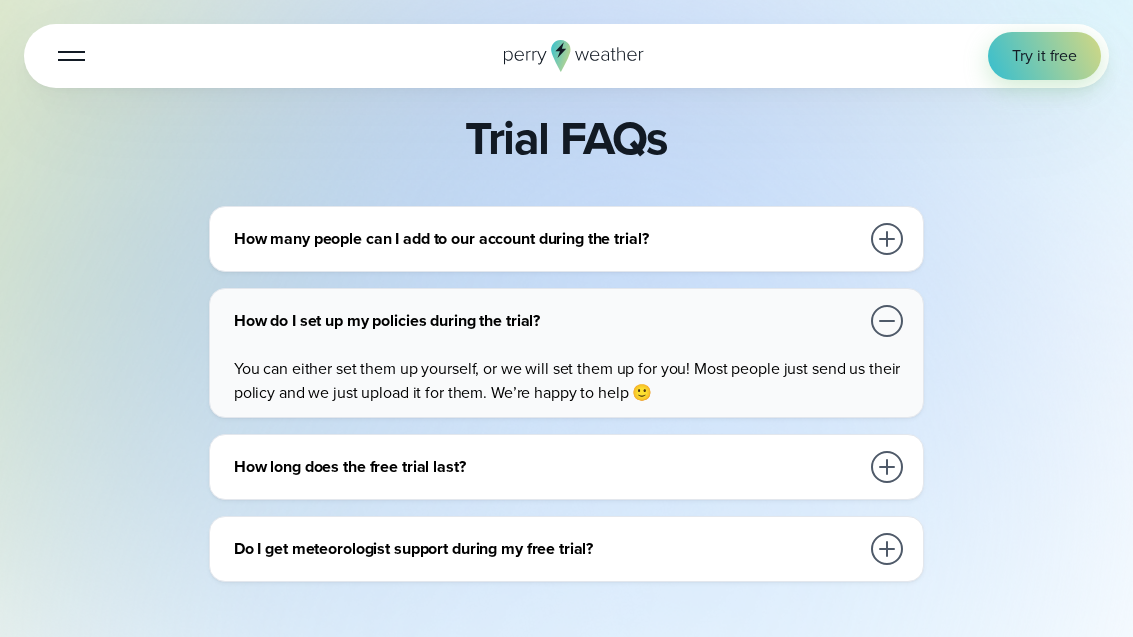 click on "How many people can I add to our account during the trial?
You are allowed  up to 10 users with full access  in your Perry Weather account during your free trial.
If you would like some users to be notification only users, no problem! We’ll set that up for you." at bounding box center (566, 239) 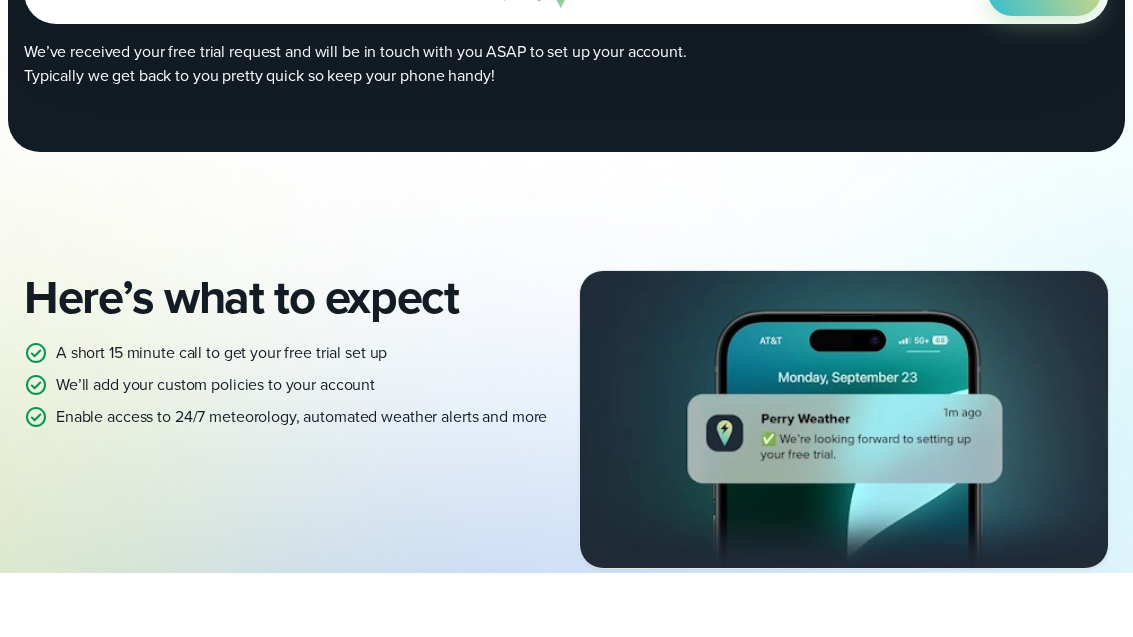 scroll, scrollTop: 231, scrollLeft: 0, axis: vertical 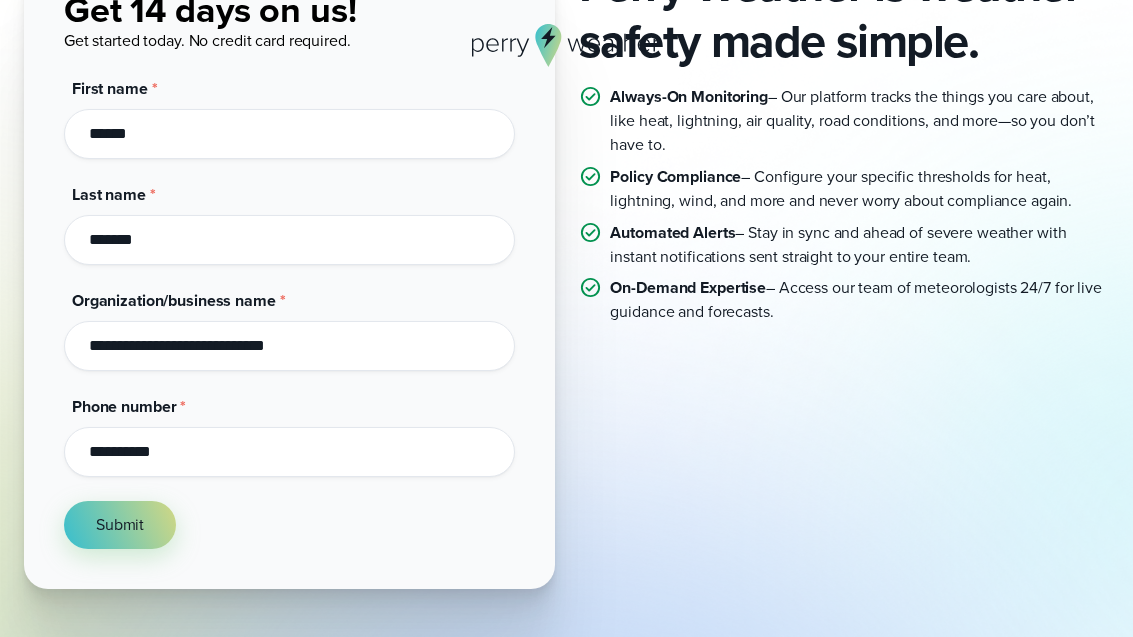 click on "Submit" at bounding box center (120, 525) 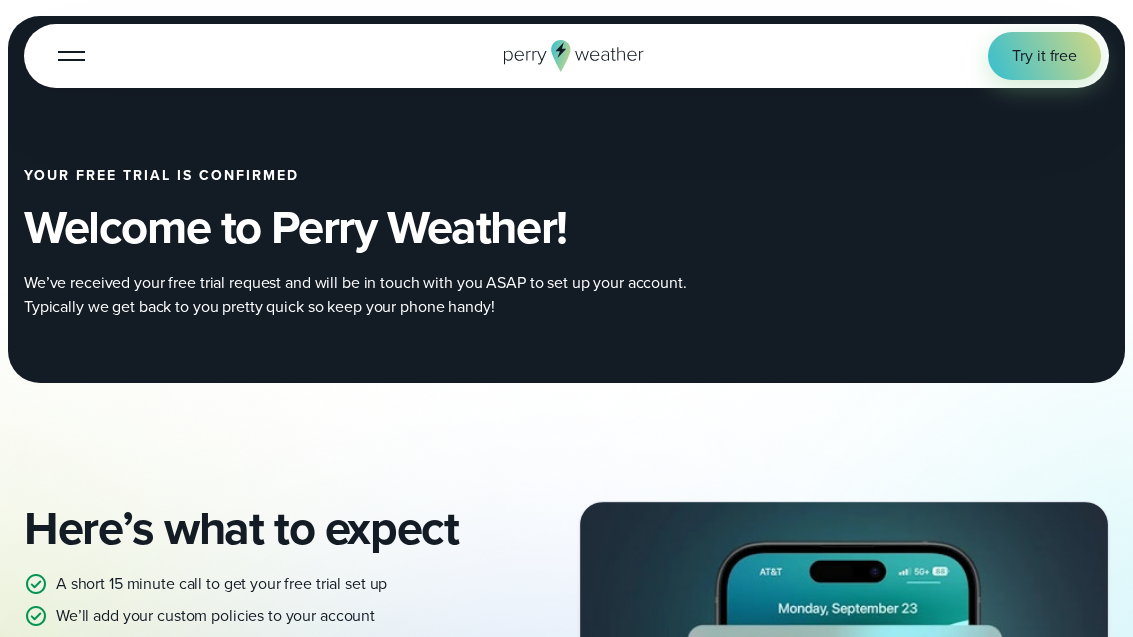scroll, scrollTop: 0, scrollLeft: 0, axis: both 